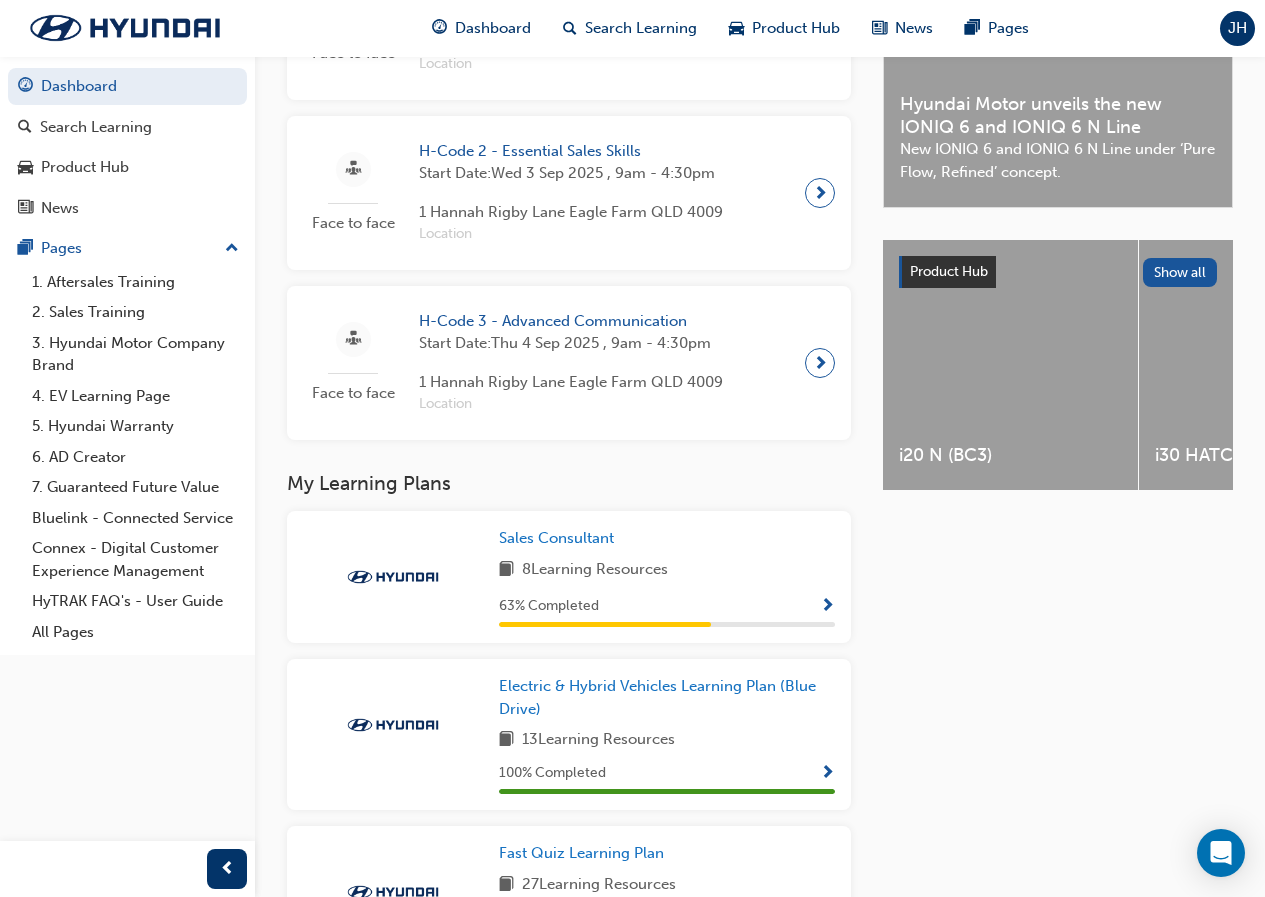 scroll, scrollTop: 800, scrollLeft: 0, axis: vertical 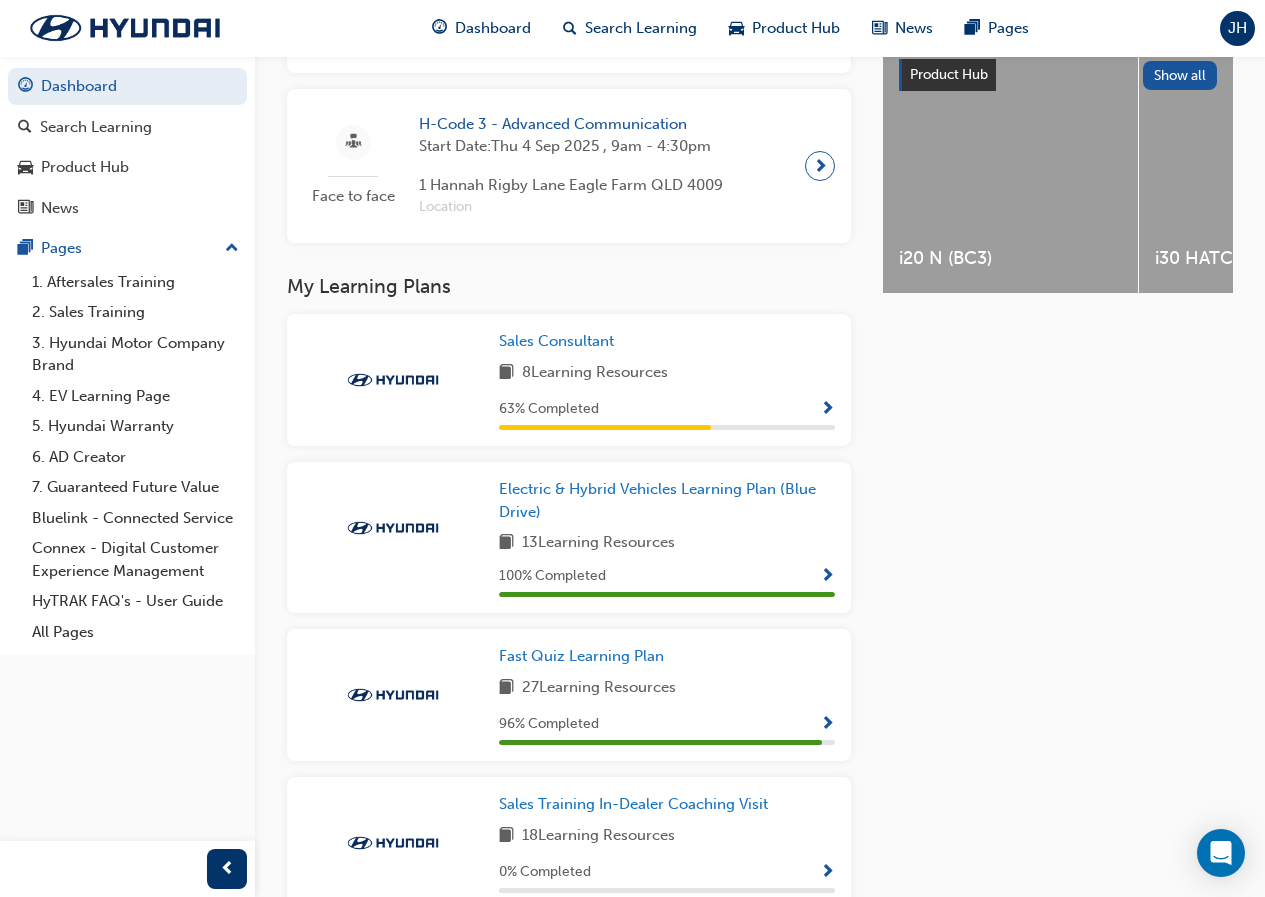 click at bounding box center (827, 410) 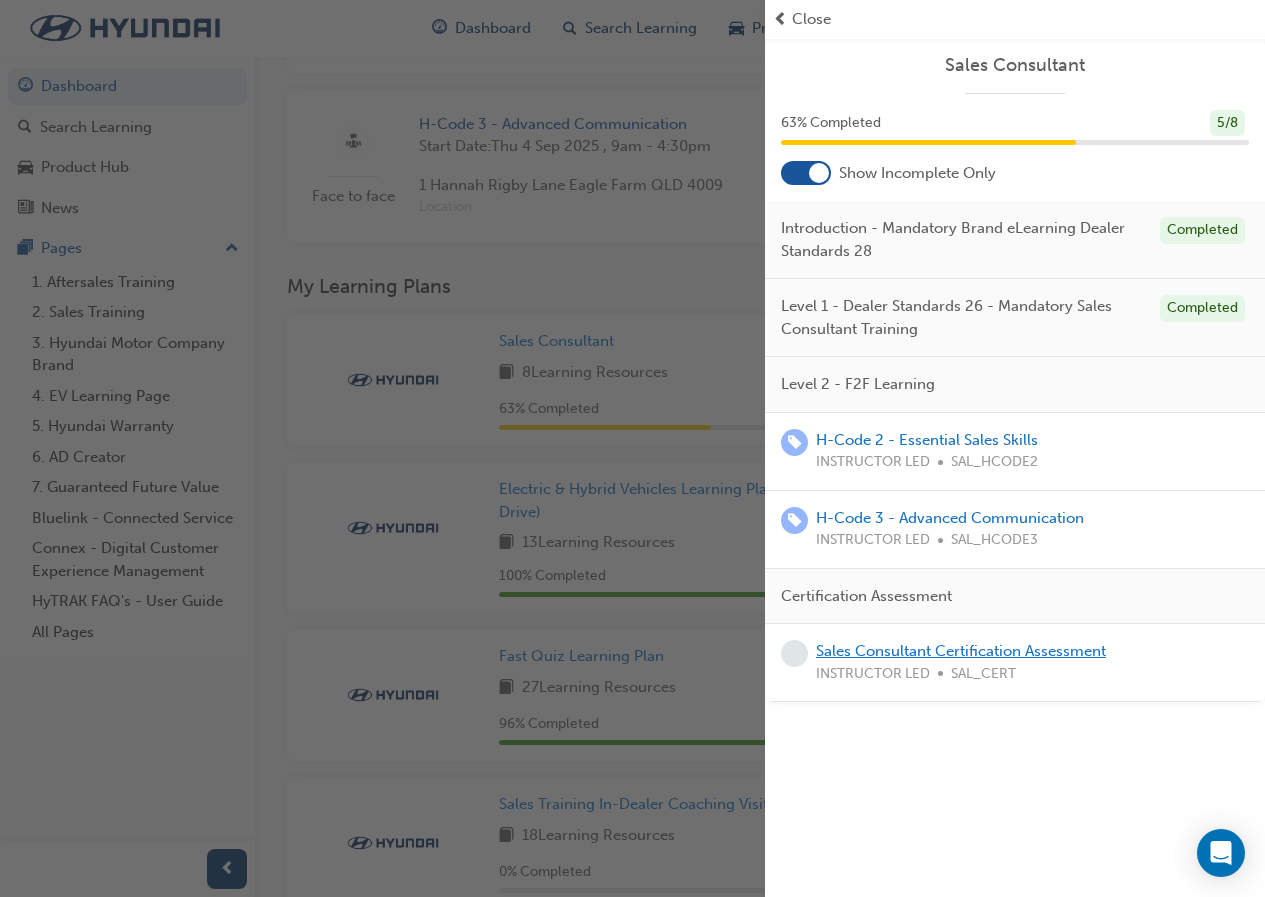 click on "Sales Consultant Certification Assessment" at bounding box center [961, 651] 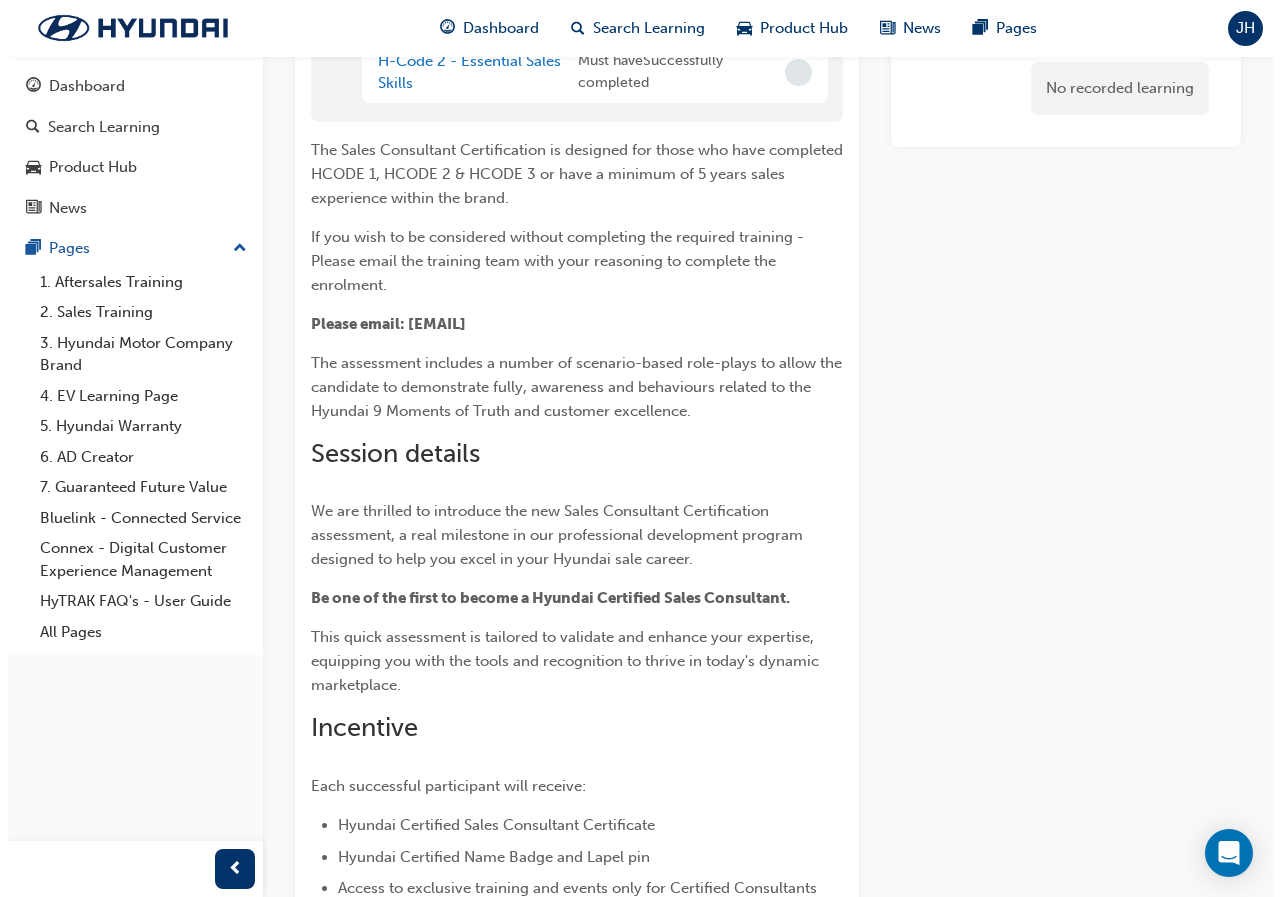 scroll, scrollTop: 0, scrollLeft: 0, axis: both 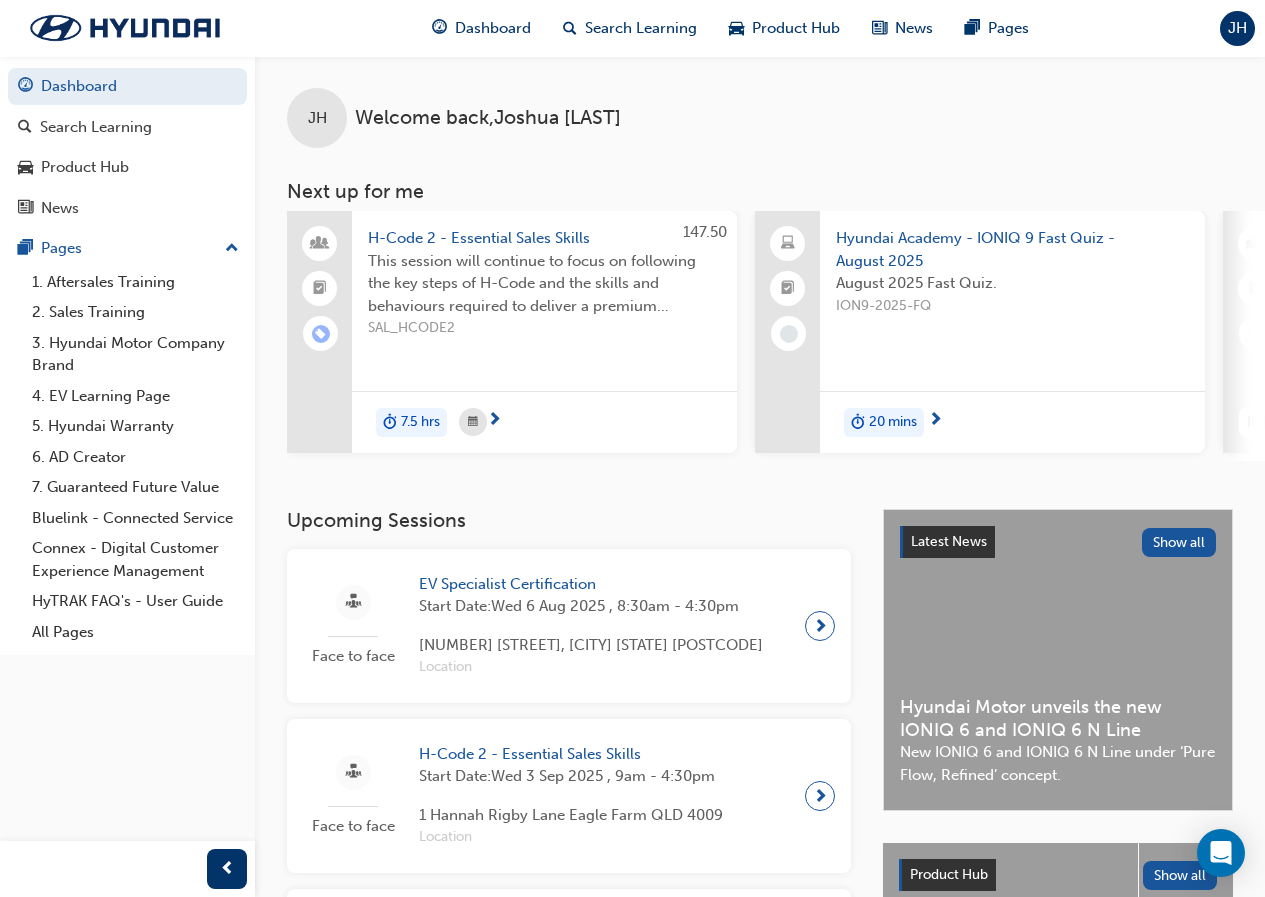 click on "EV Specialist Certification" at bounding box center [591, 584] 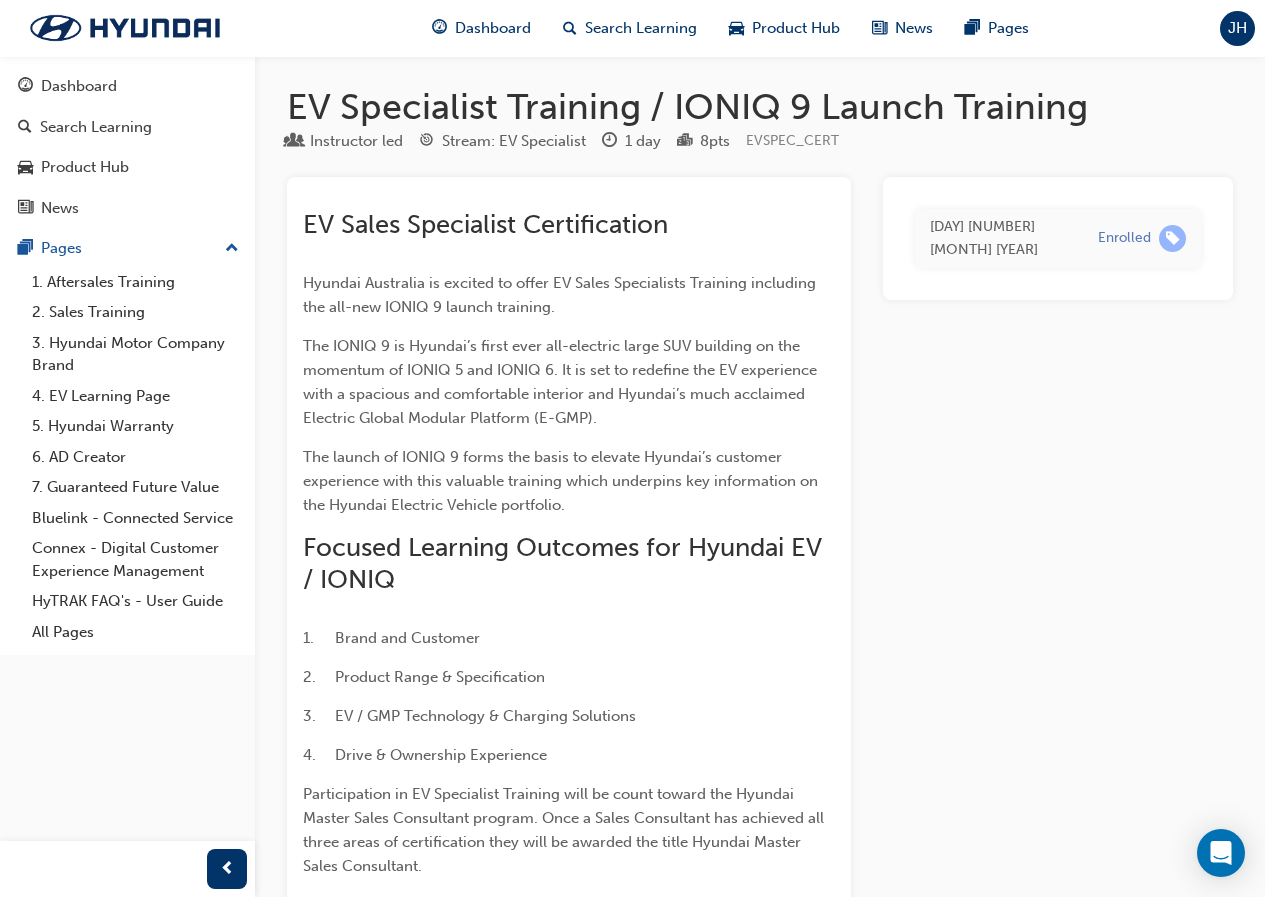 scroll, scrollTop: 0, scrollLeft: 0, axis: both 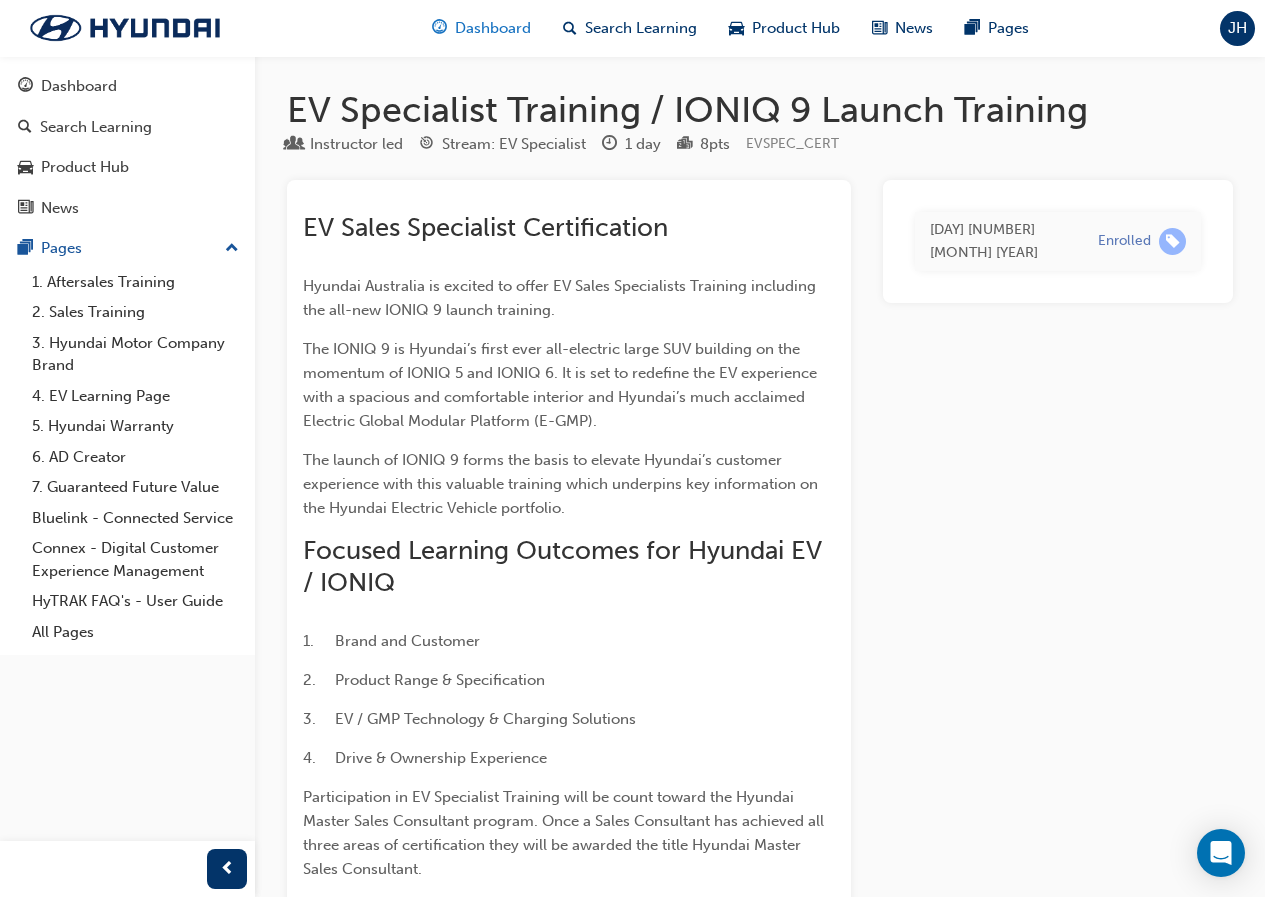 click on "Dashboard" at bounding box center [481, 28] 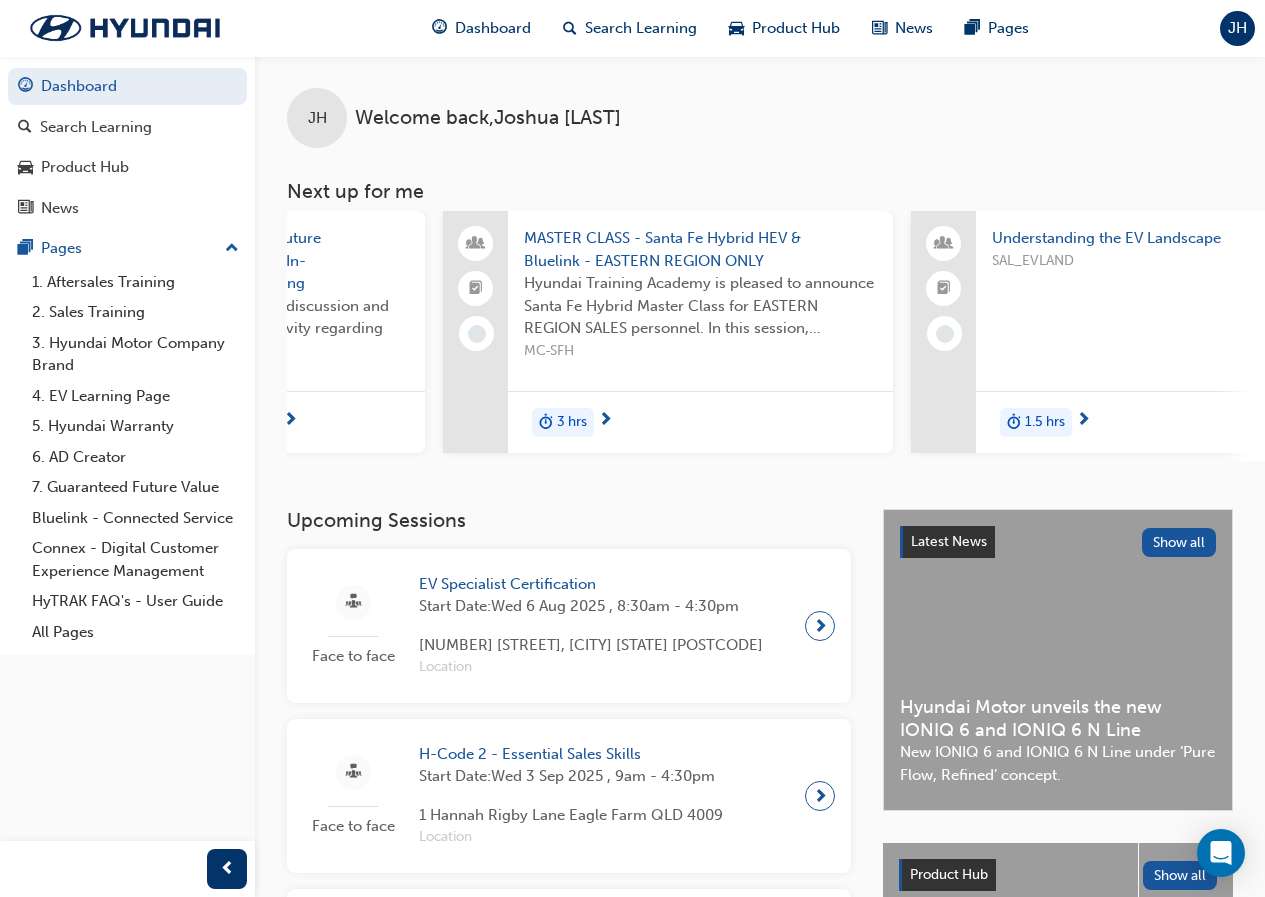 scroll, scrollTop: 0, scrollLeft: 1827, axis: horizontal 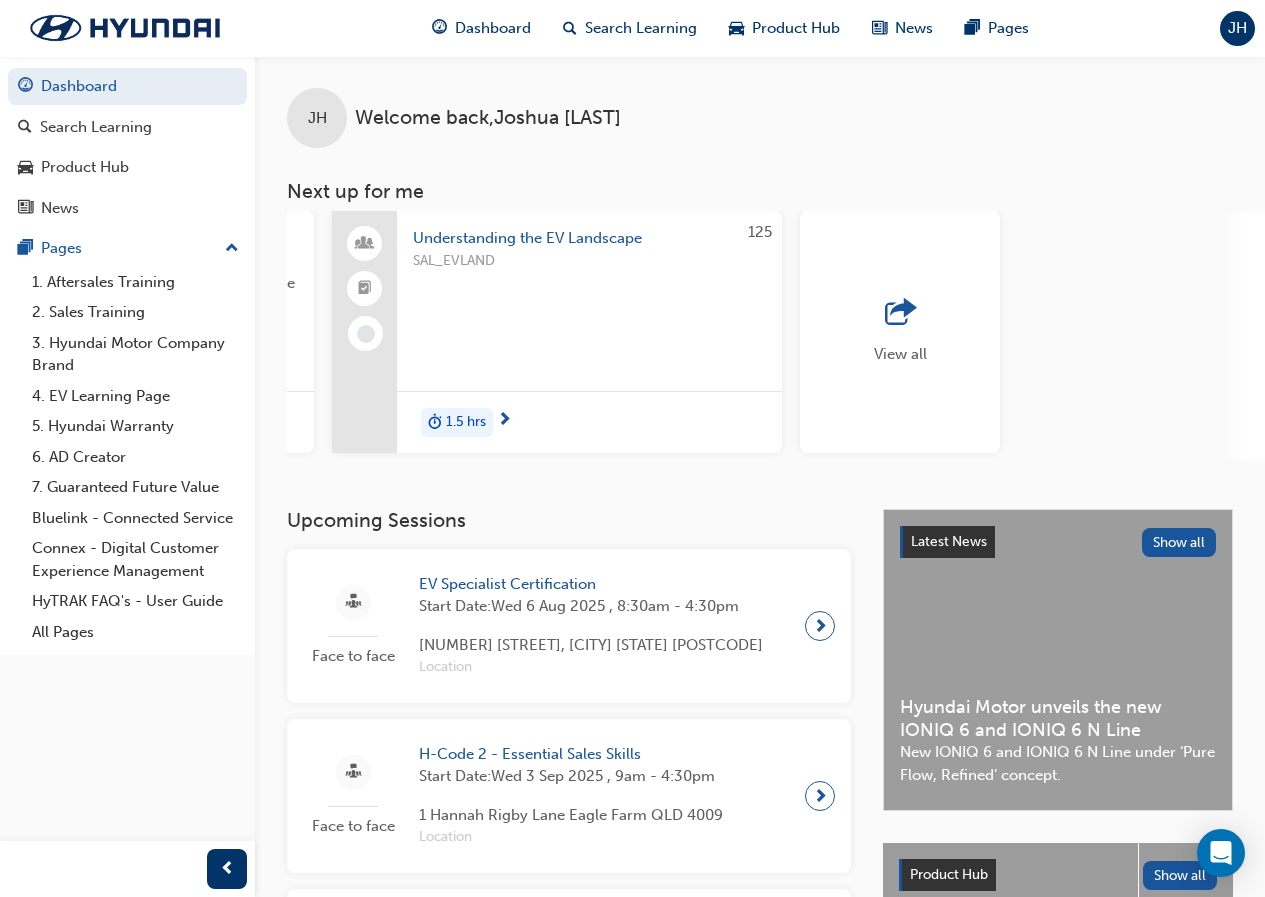 click on "Understanding the EV Landscape SAL_EVLAND 1.5 hrs" at bounding box center [589, 332] 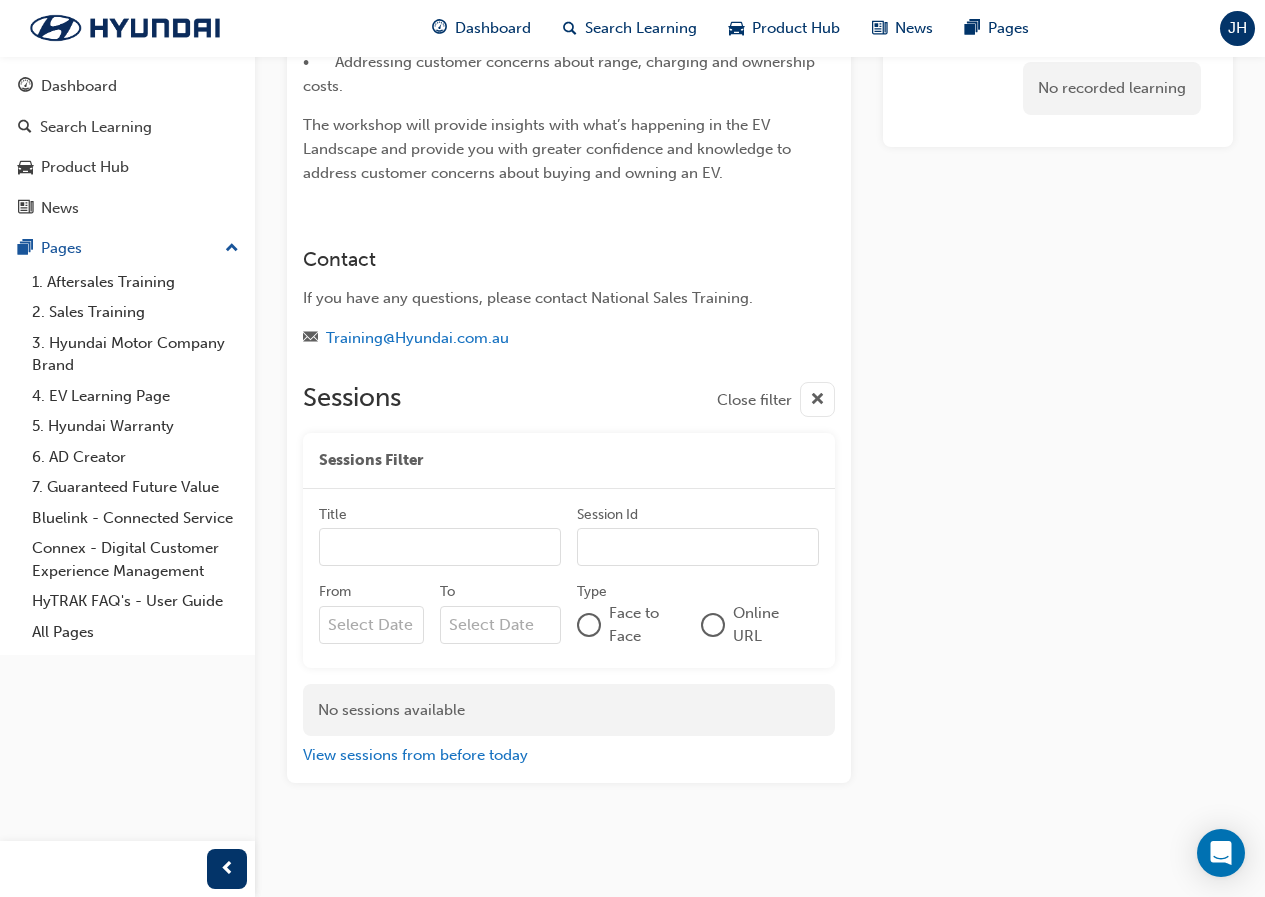 scroll, scrollTop: 0, scrollLeft: 0, axis: both 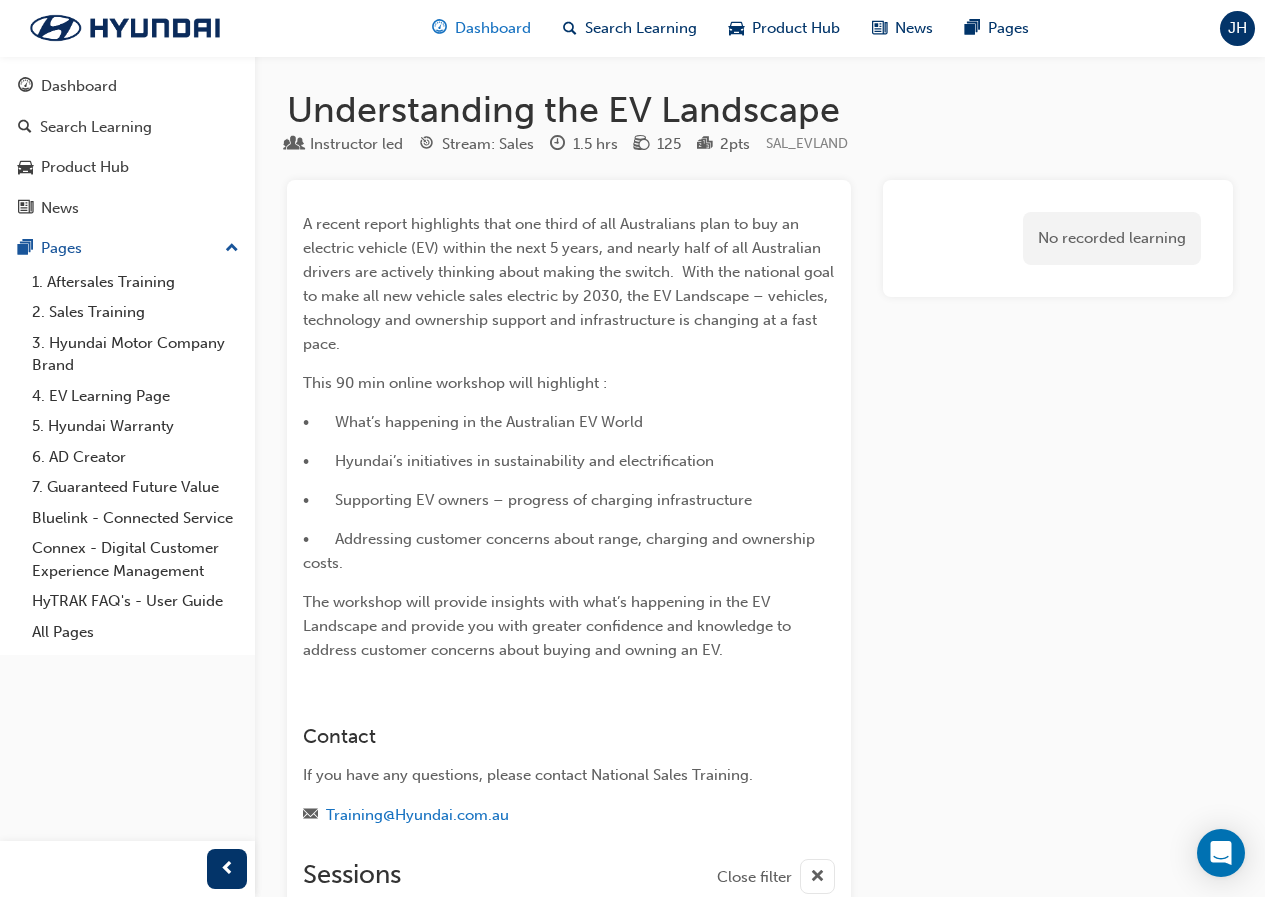 click on "Dashboard" at bounding box center (493, 28) 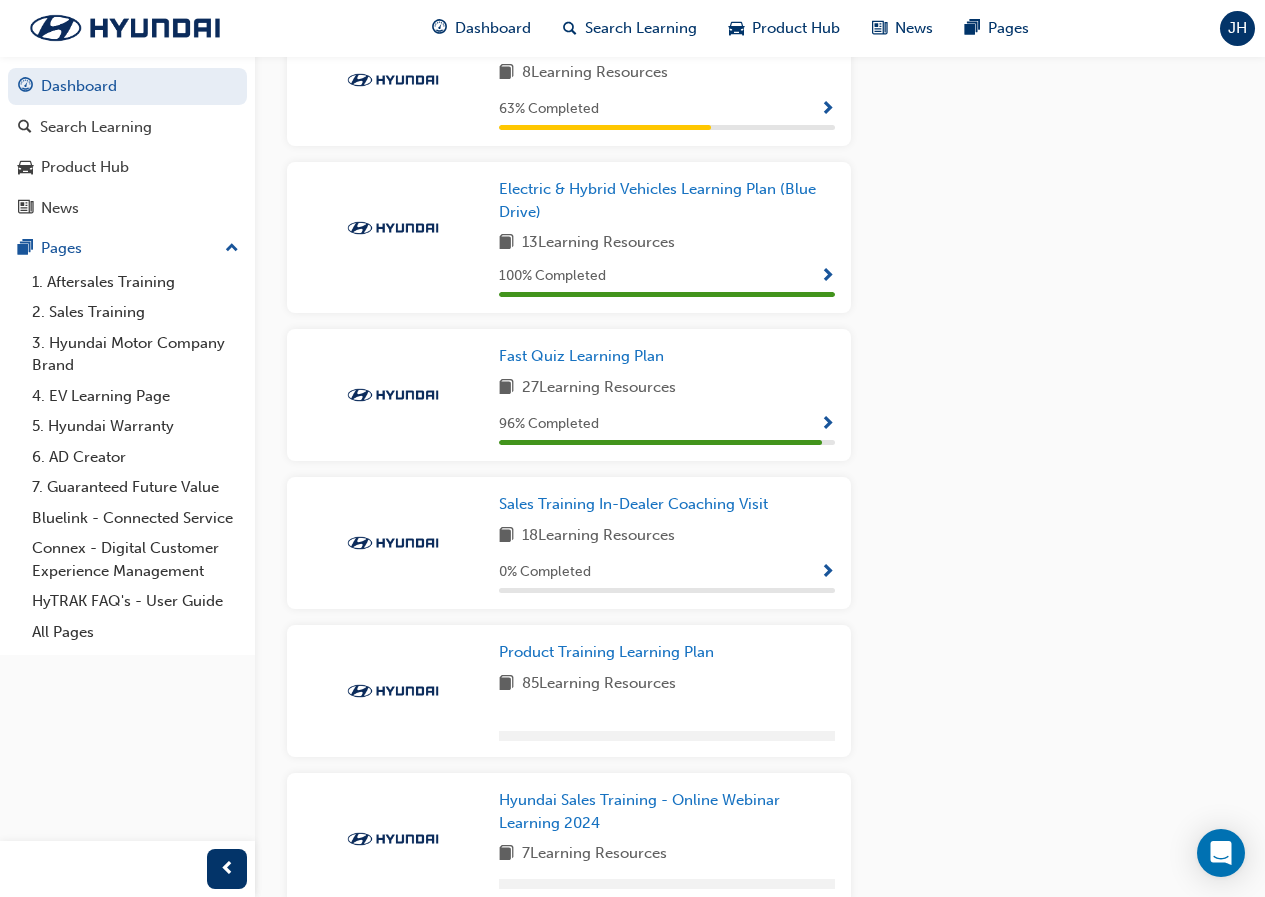 scroll, scrollTop: 1200, scrollLeft: 0, axis: vertical 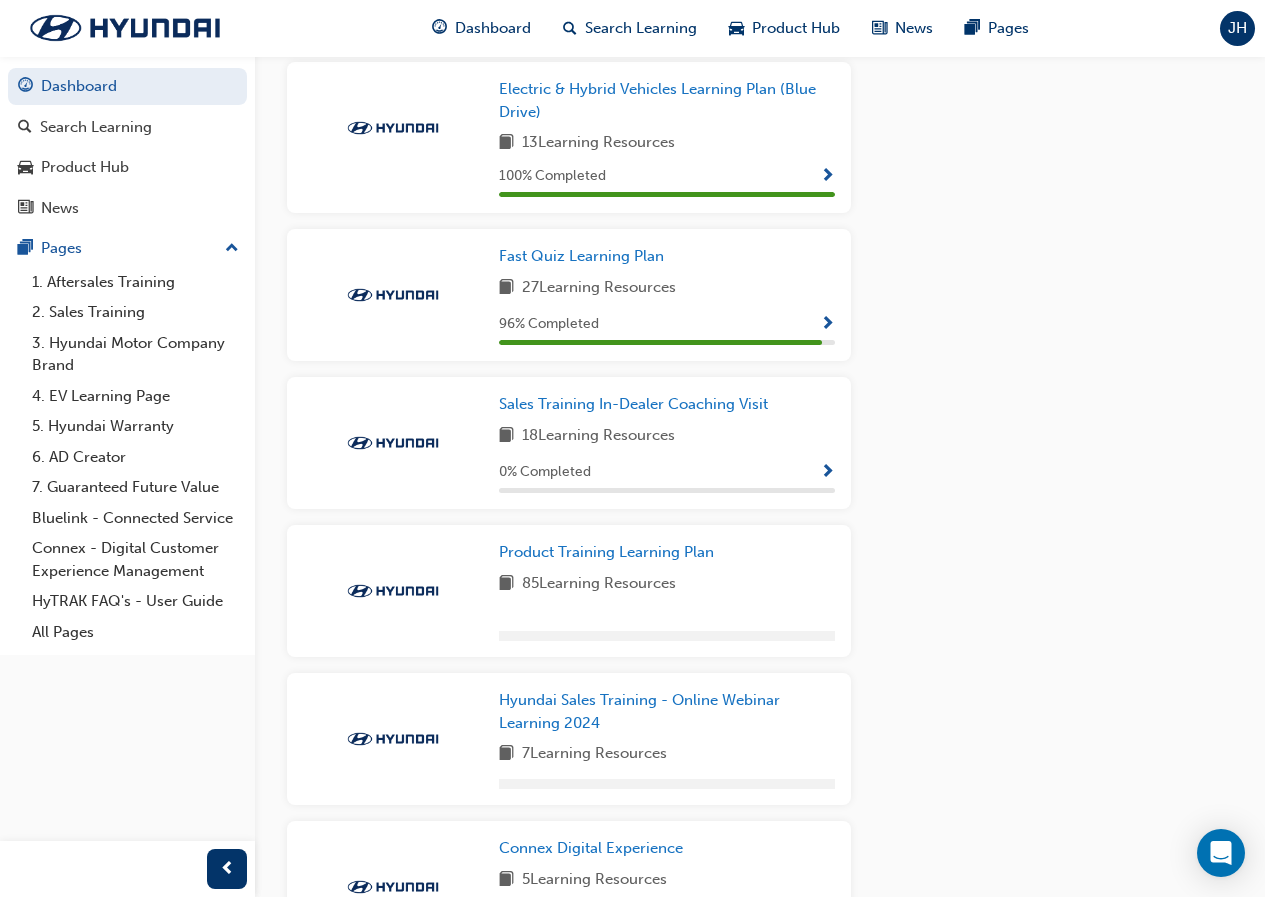 click on "0 % Completed" at bounding box center (667, 472) 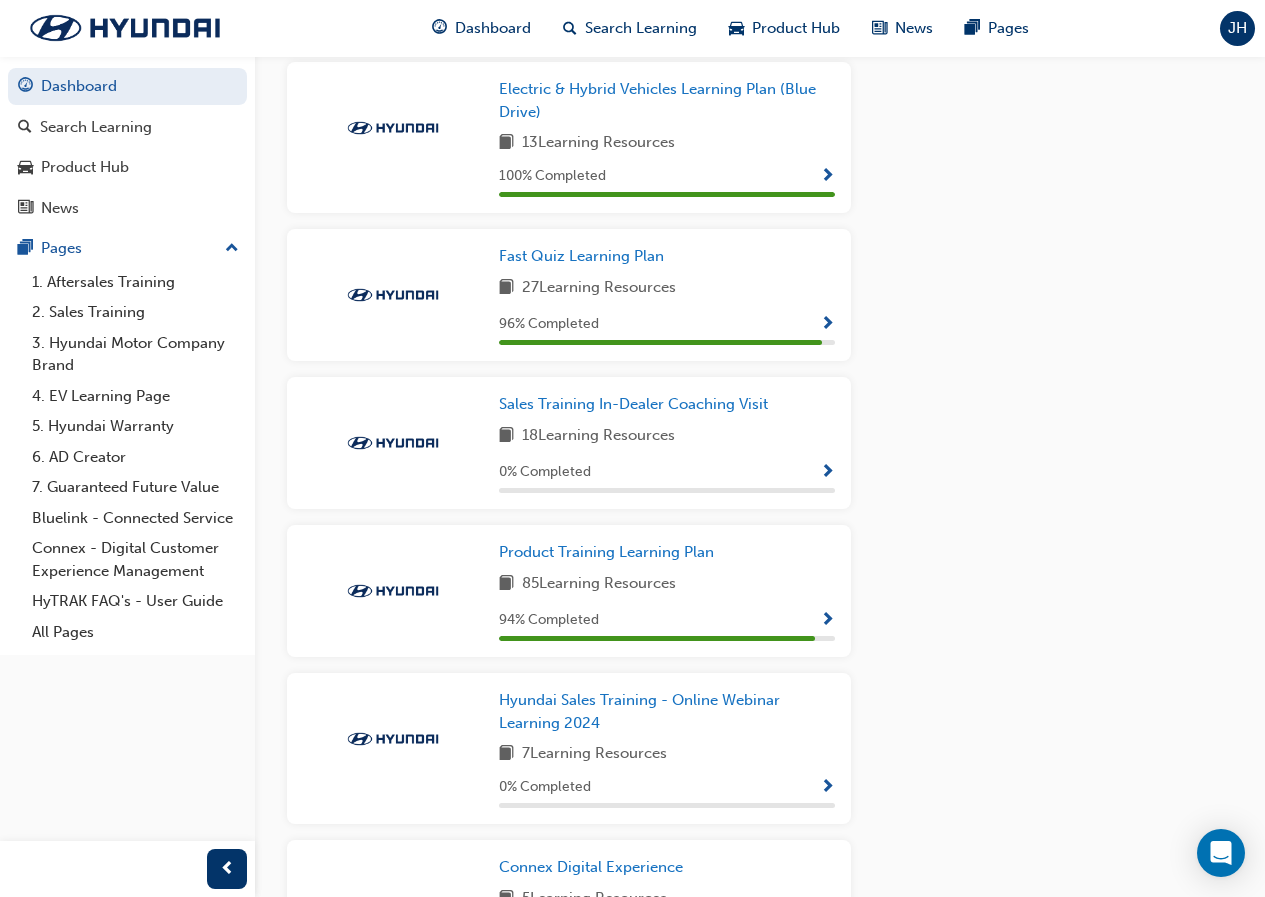 click at bounding box center (827, 473) 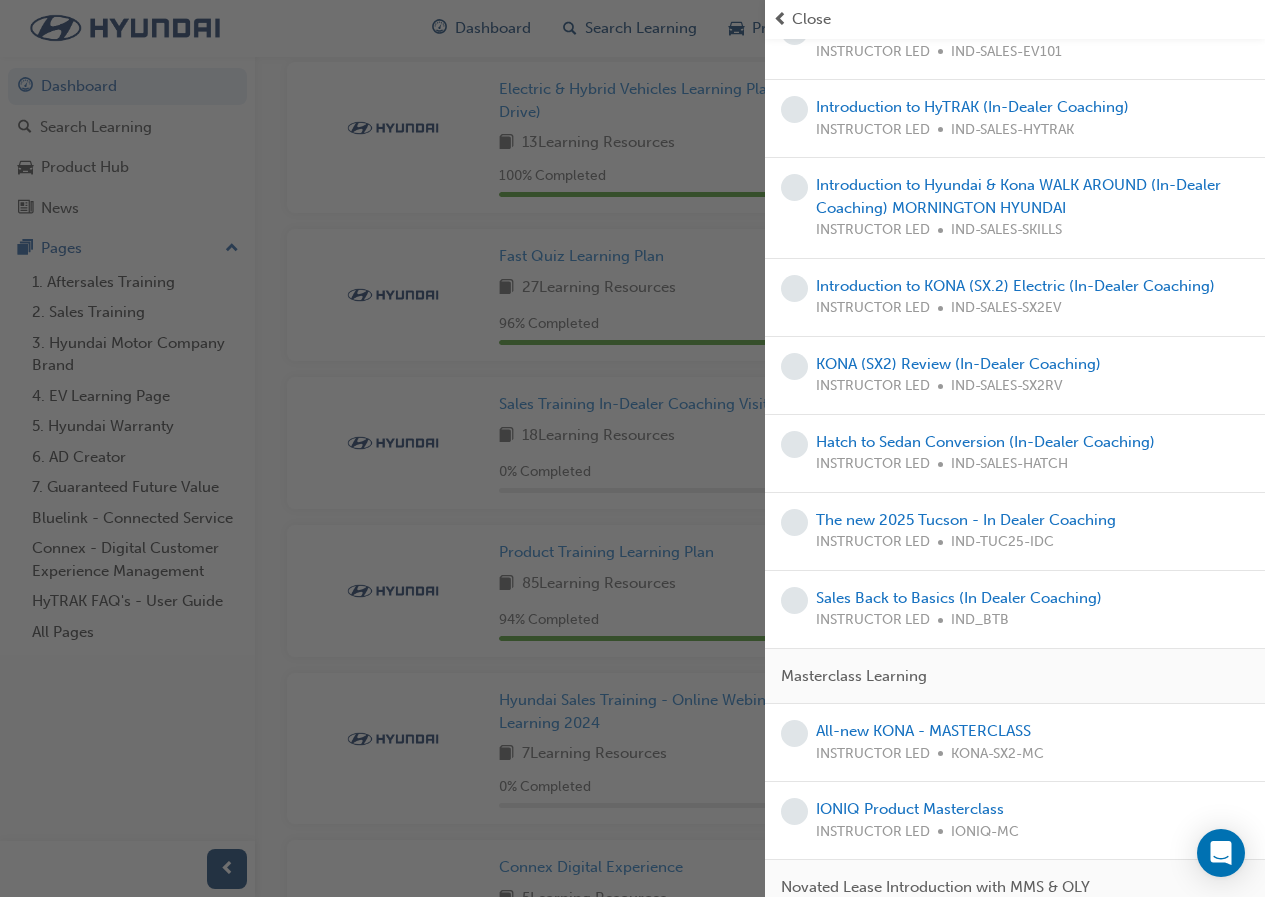 scroll, scrollTop: 880, scrollLeft: 0, axis: vertical 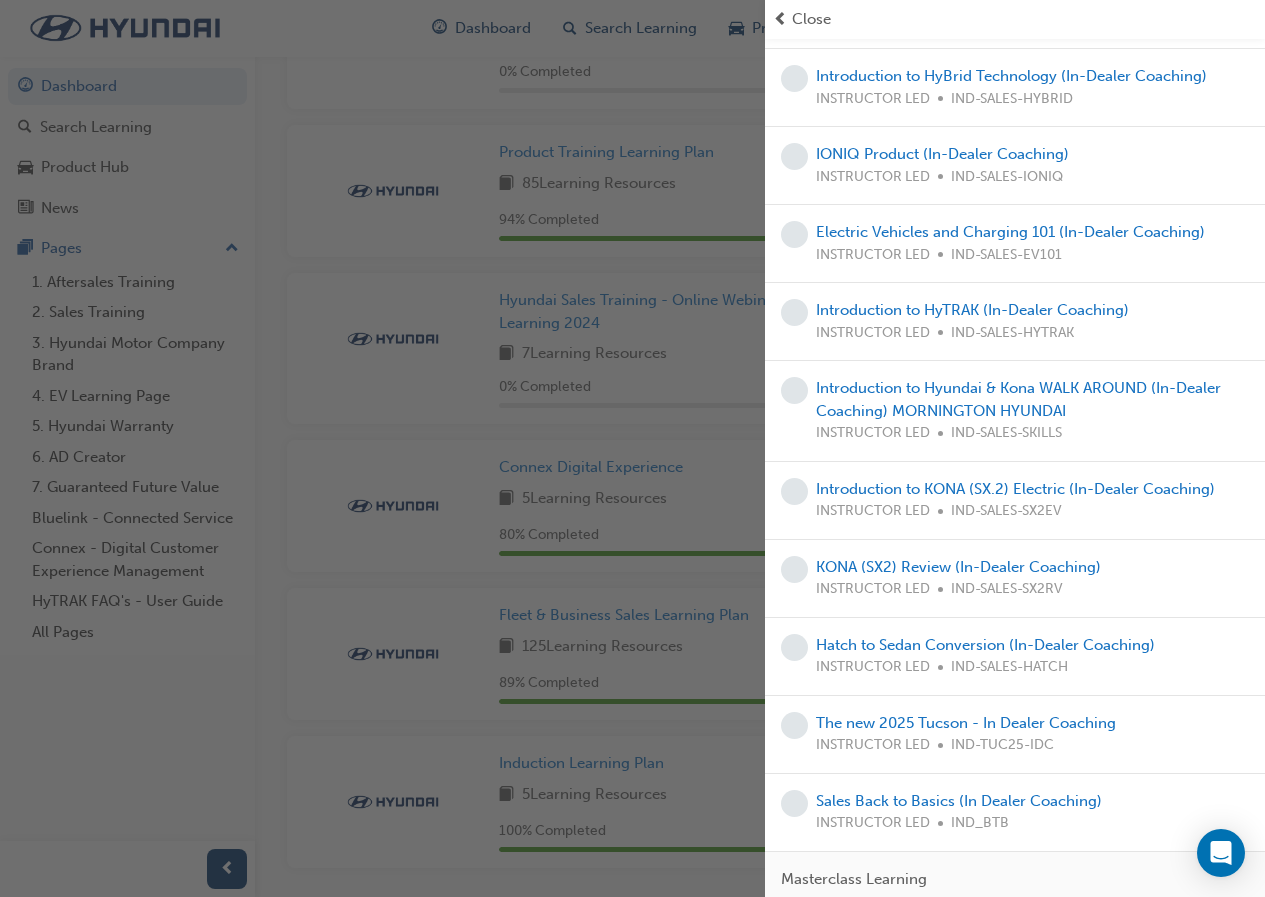 click at bounding box center [382, 448] 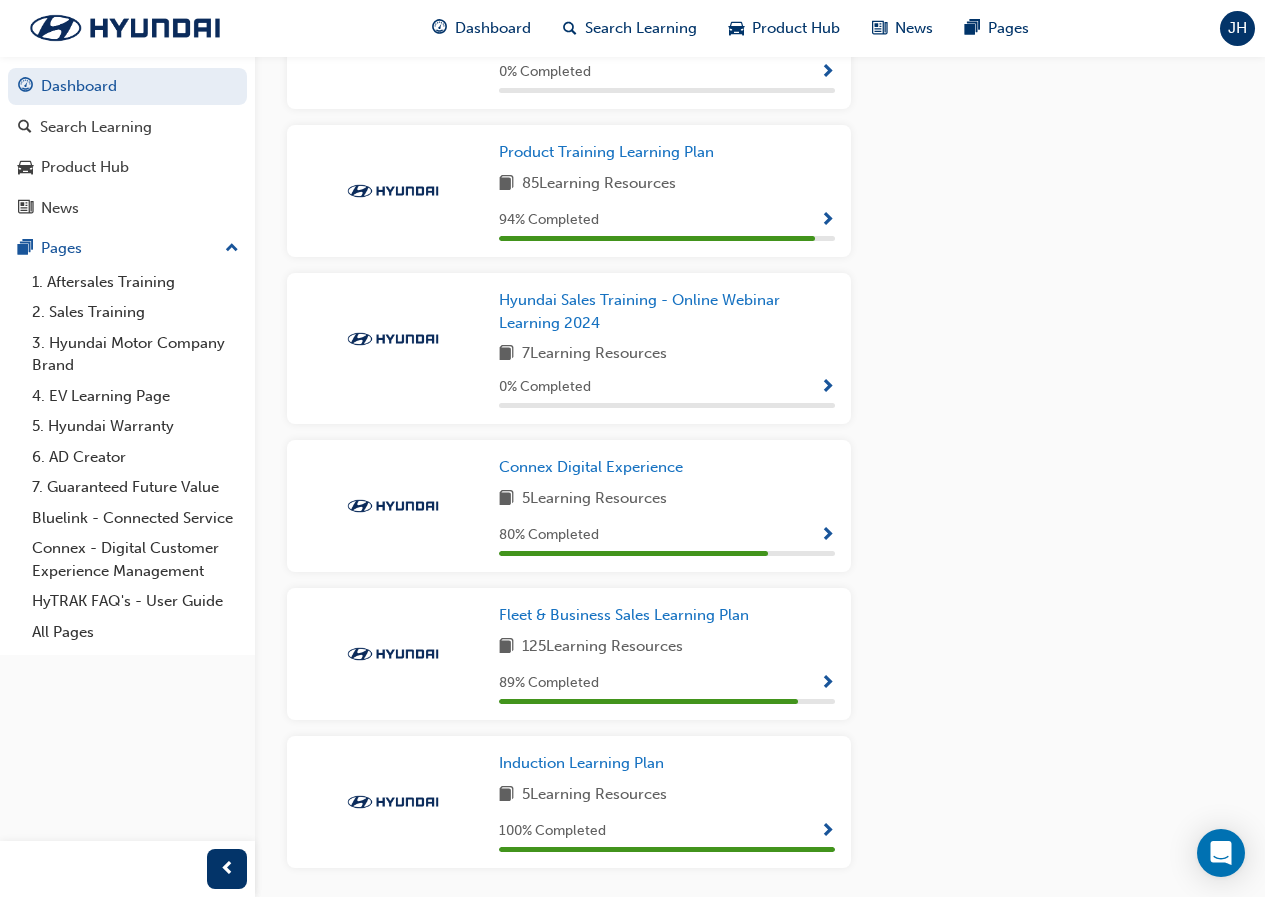 click at bounding box center (827, 536) 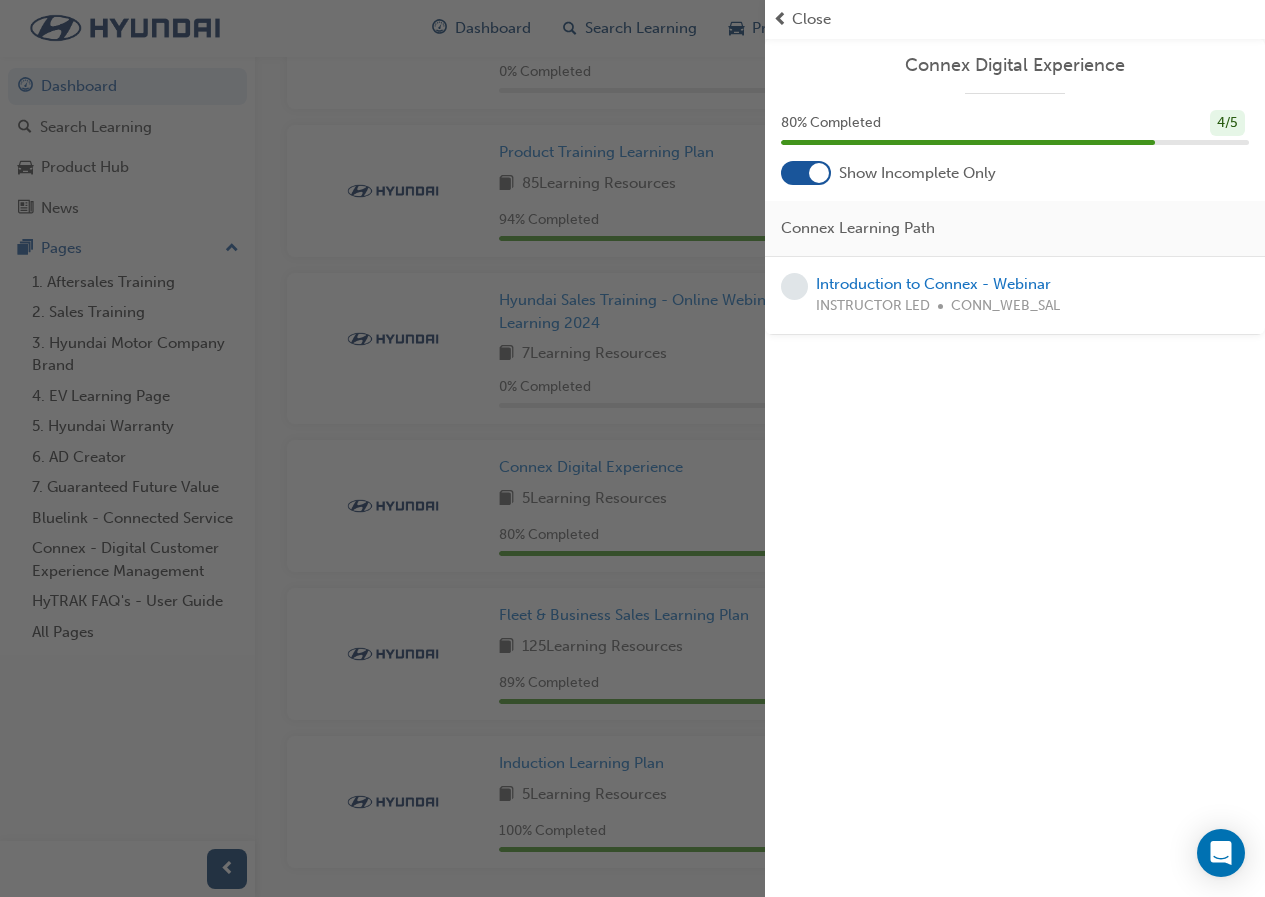 click on "Introduction to Connex - Webinar INSTRUCTOR LED CONN_WEB_SAL" at bounding box center (938, 295) 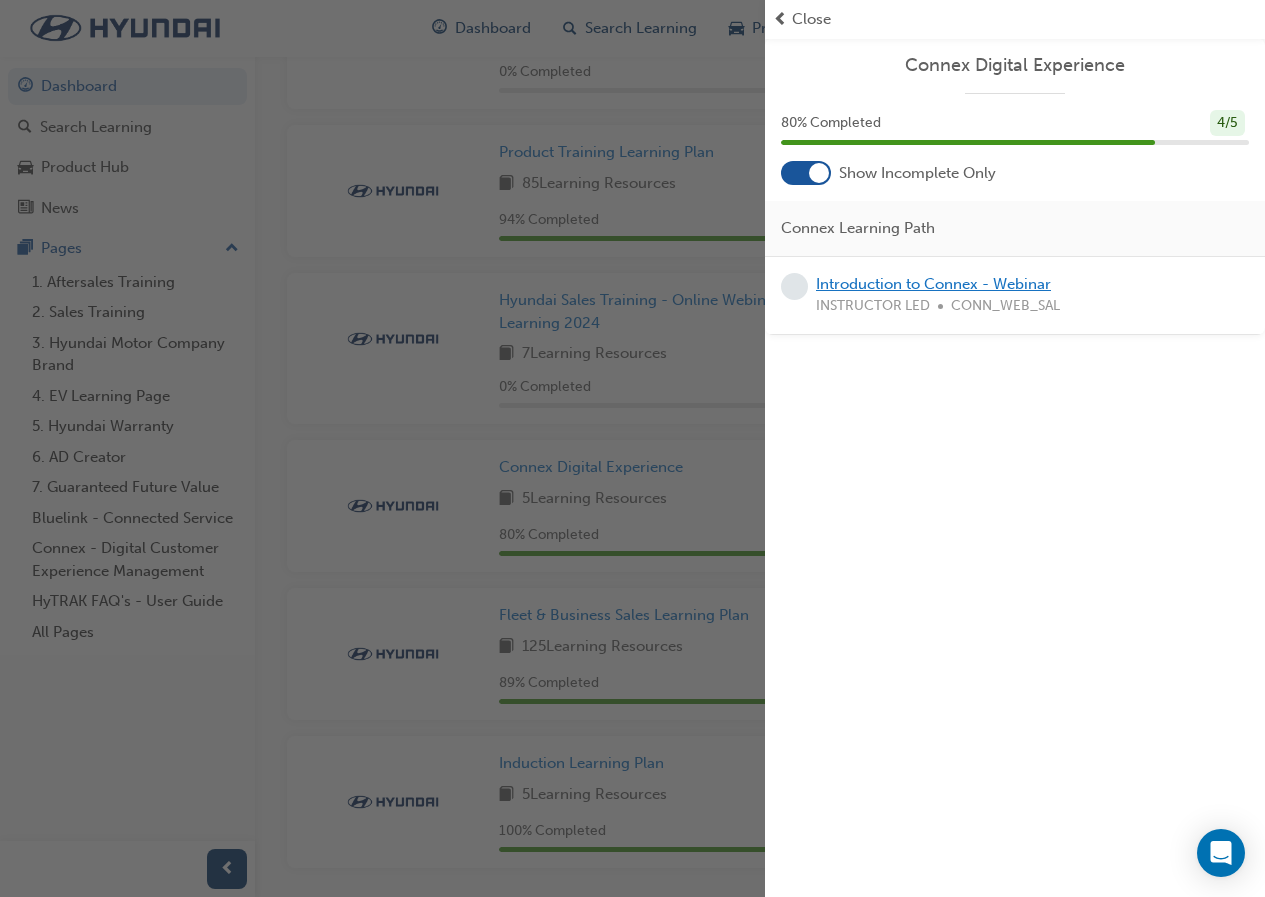 click on "Introduction to Connex - Webinar" at bounding box center (933, 284) 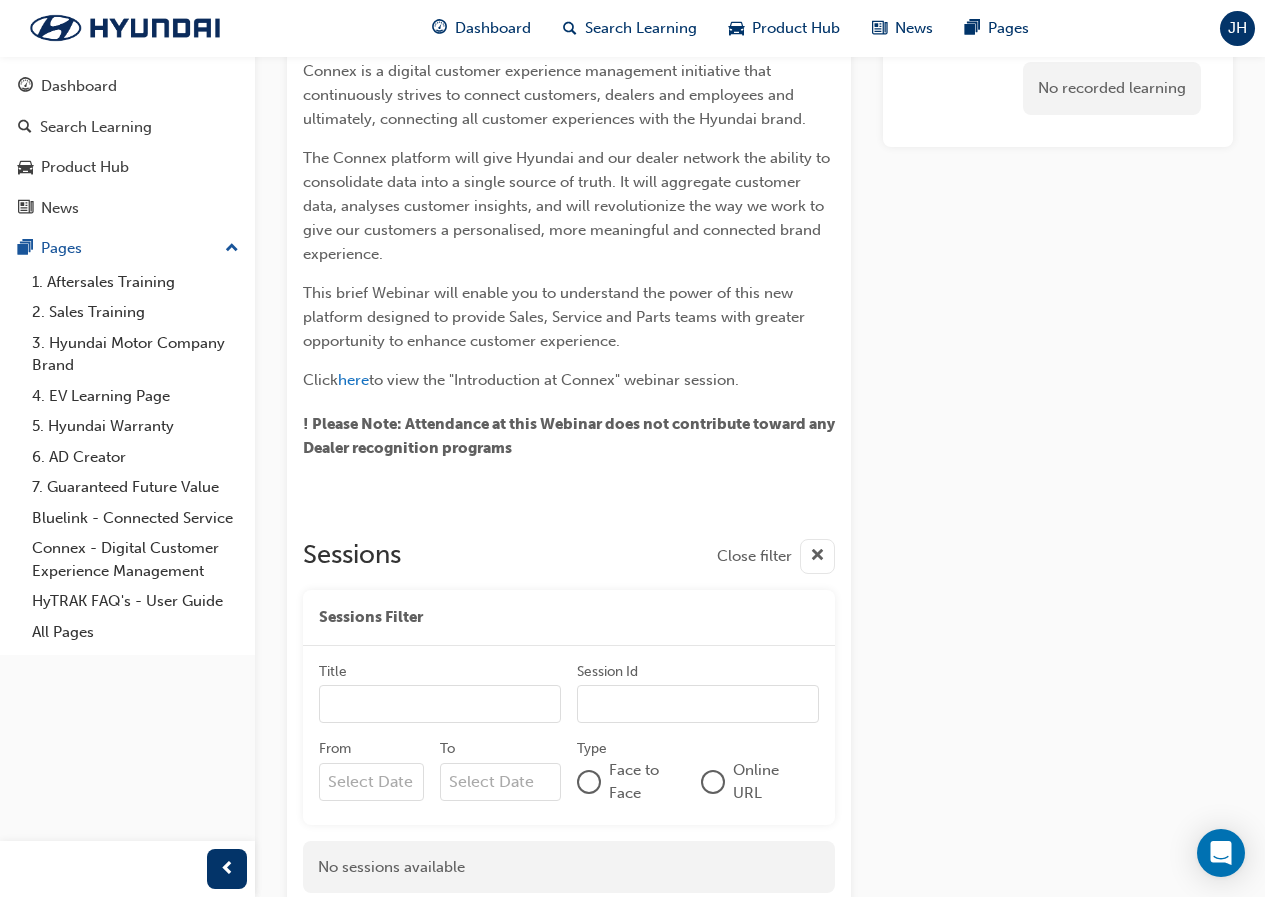 scroll, scrollTop: 0, scrollLeft: 0, axis: both 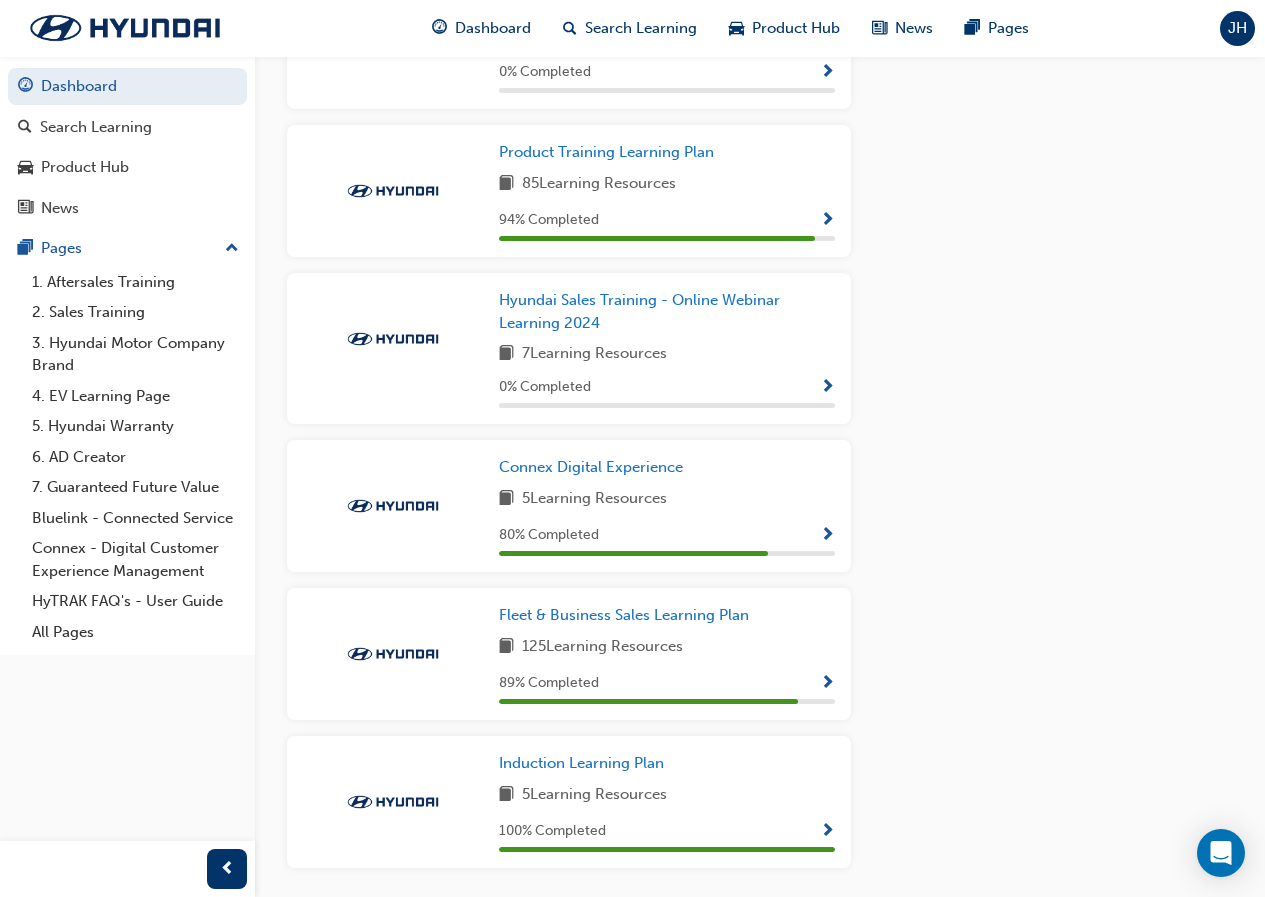 click at bounding box center (827, 388) 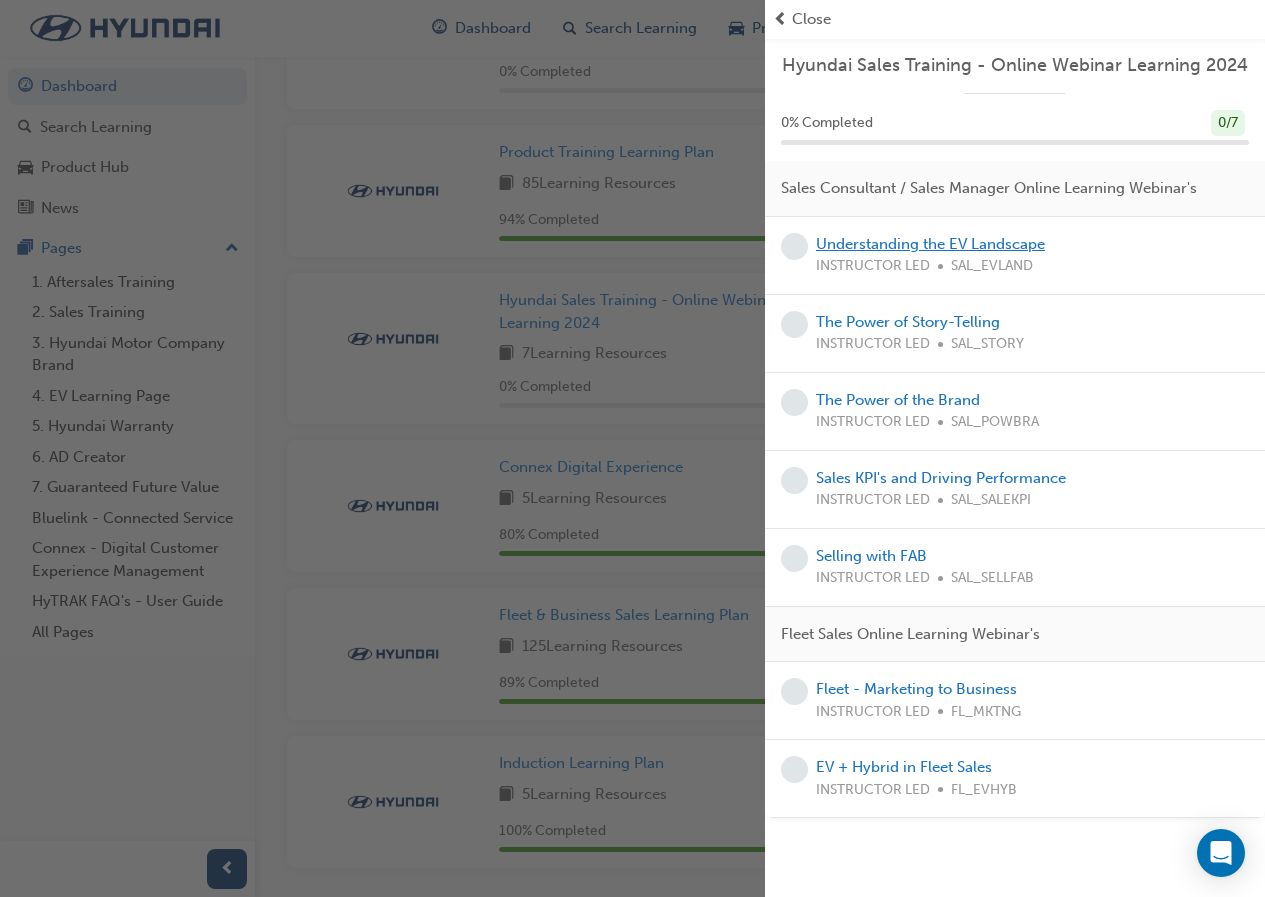 click on "Understanding the EV Landscape" at bounding box center (930, 244) 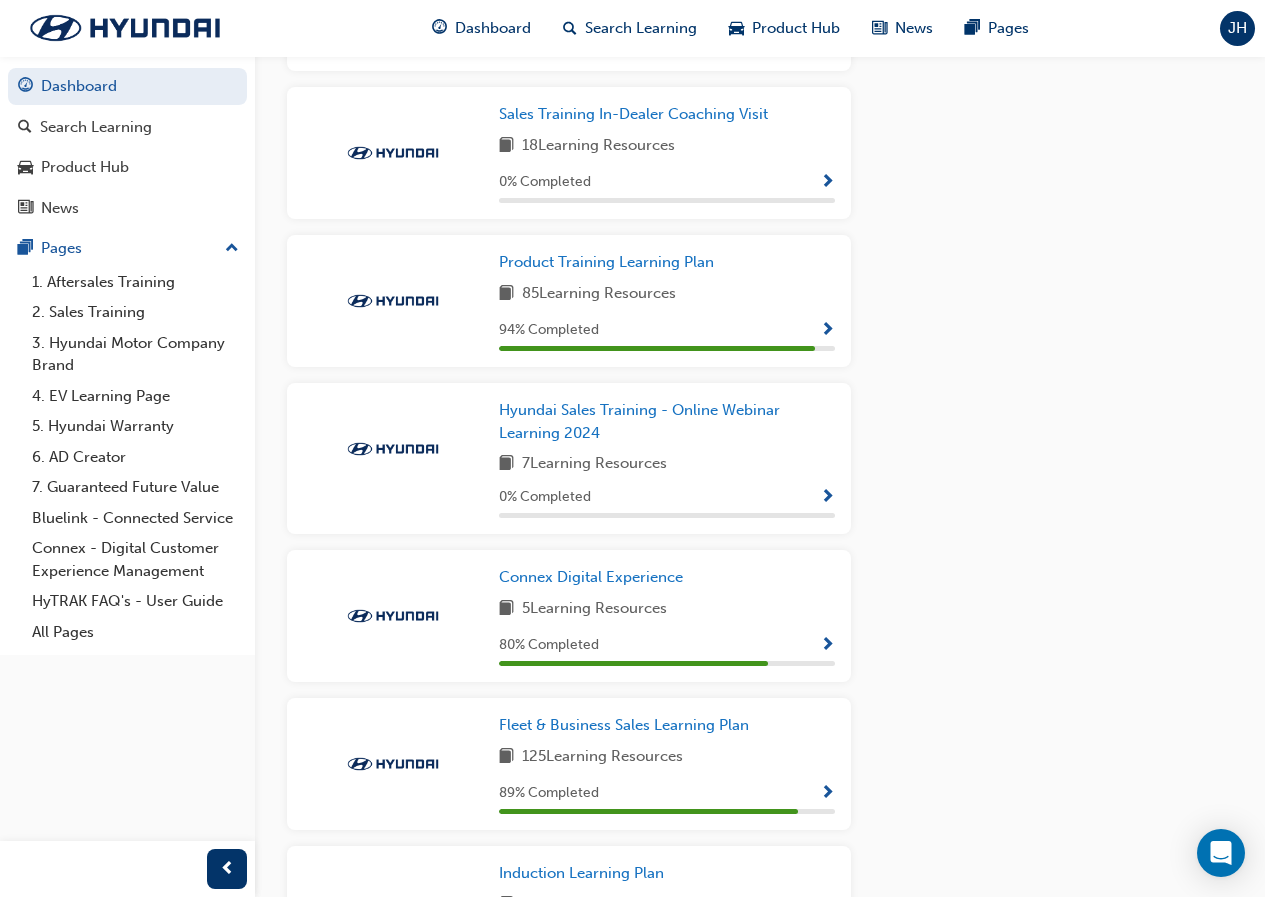 scroll, scrollTop: 1058, scrollLeft: 0, axis: vertical 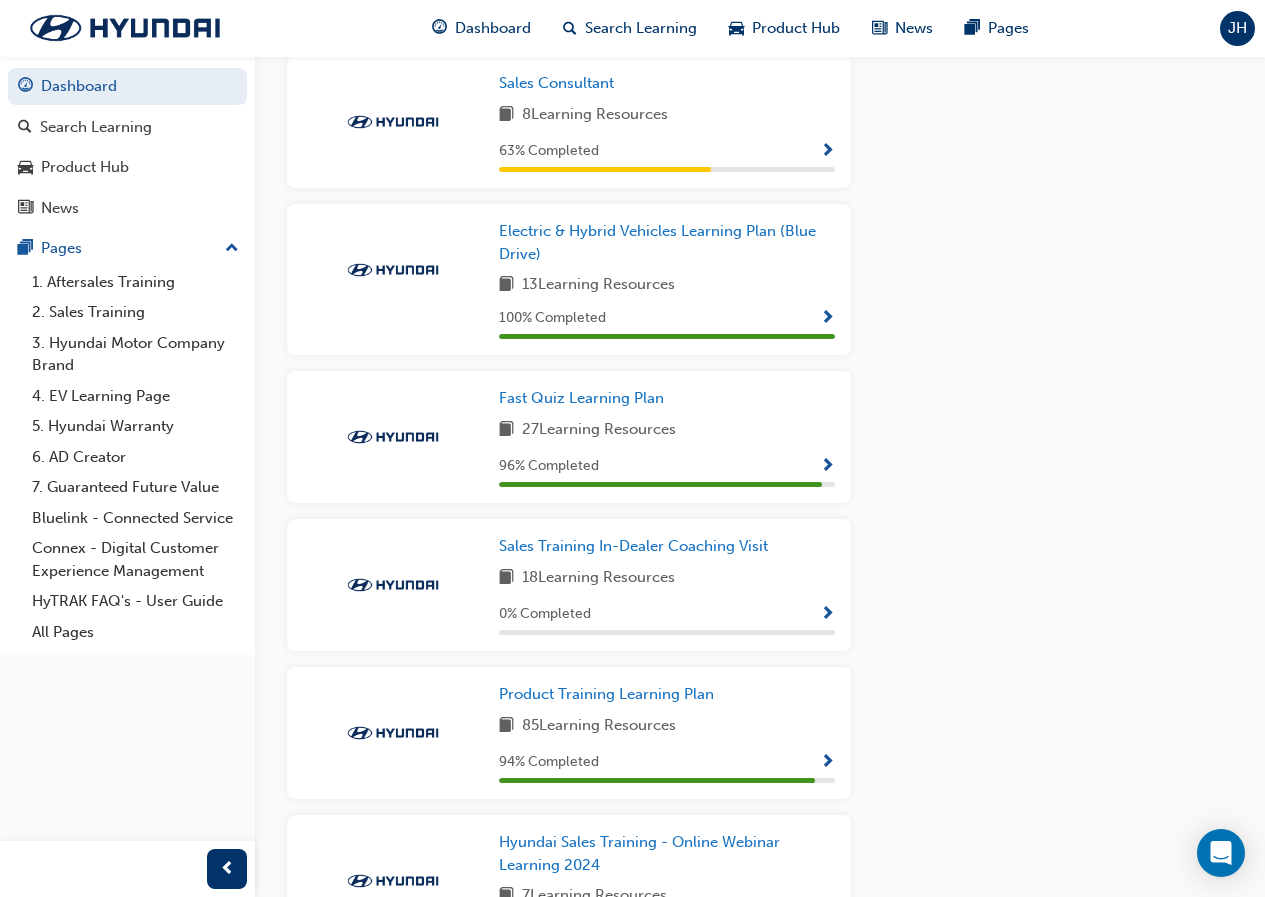 click at bounding box center (827, 467) 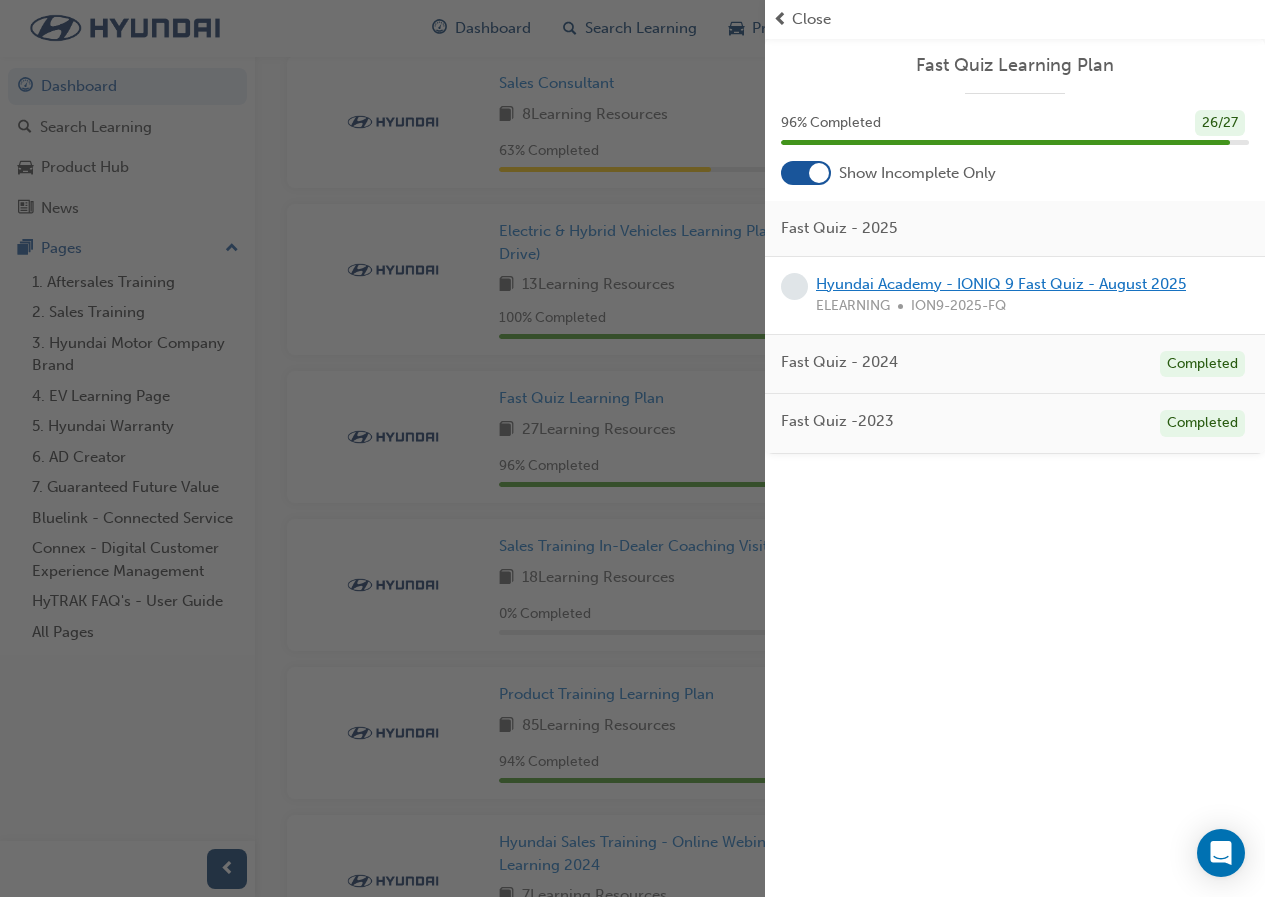 click on "Hyundai Academy - IONIQ 9 Fast Quiz - August 2025" at bounding box center [1001, 284] 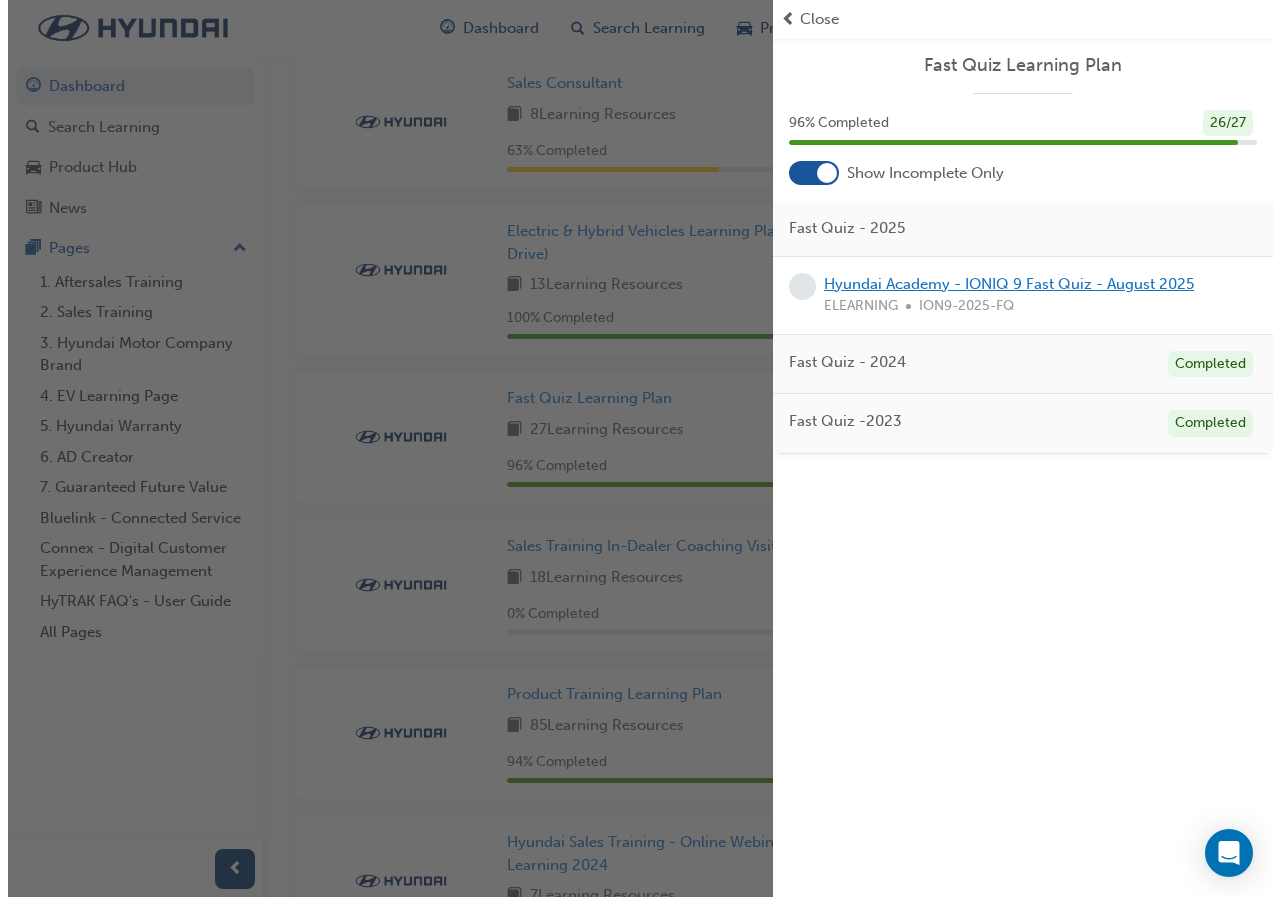 scroll, scrollTop: 0, scrollLeft: 0, axis: both 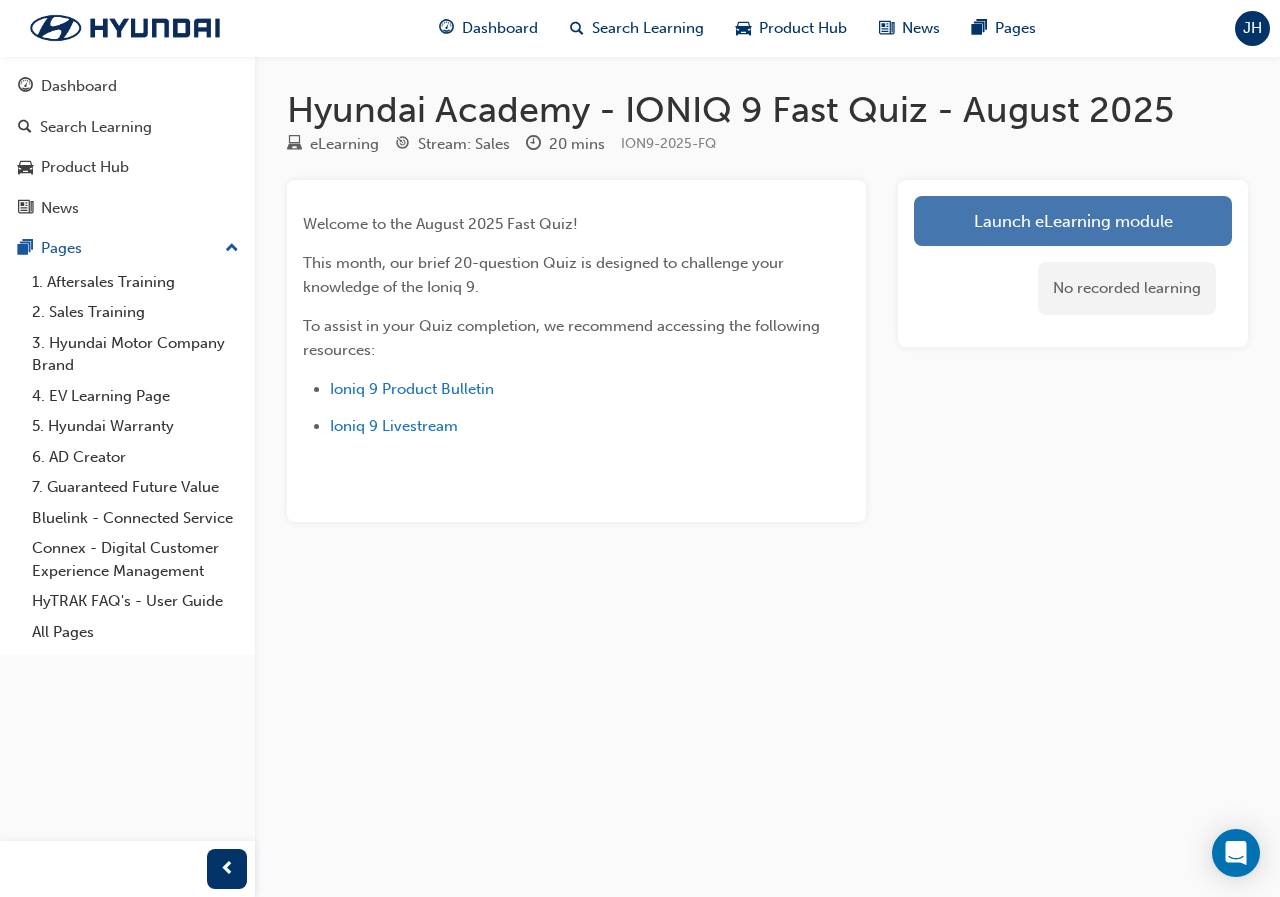 click on "Launch eLearning module" at bounding box center [1073, 221] 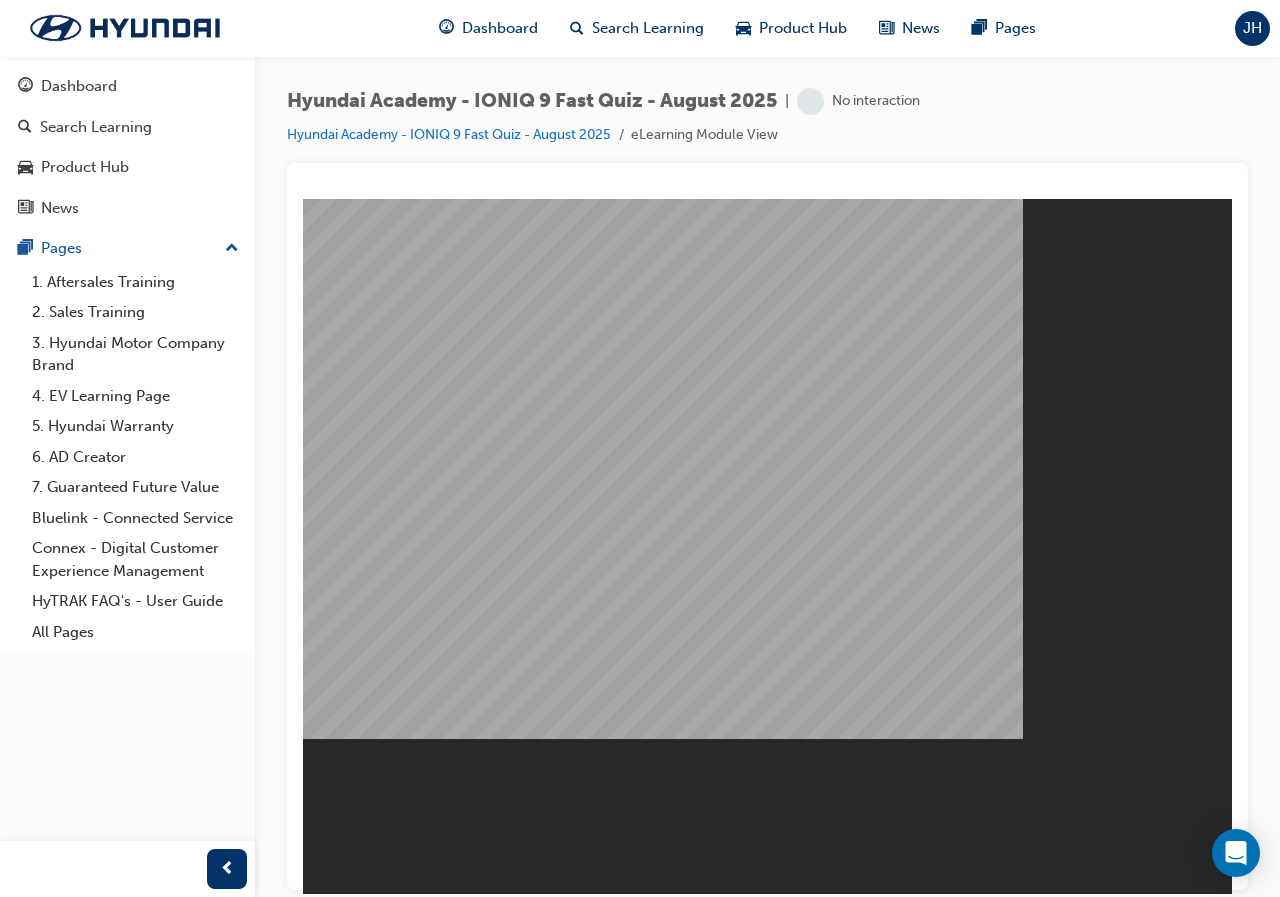 scroll, scrollTop: 0, scrollLeft: 0, axis: both 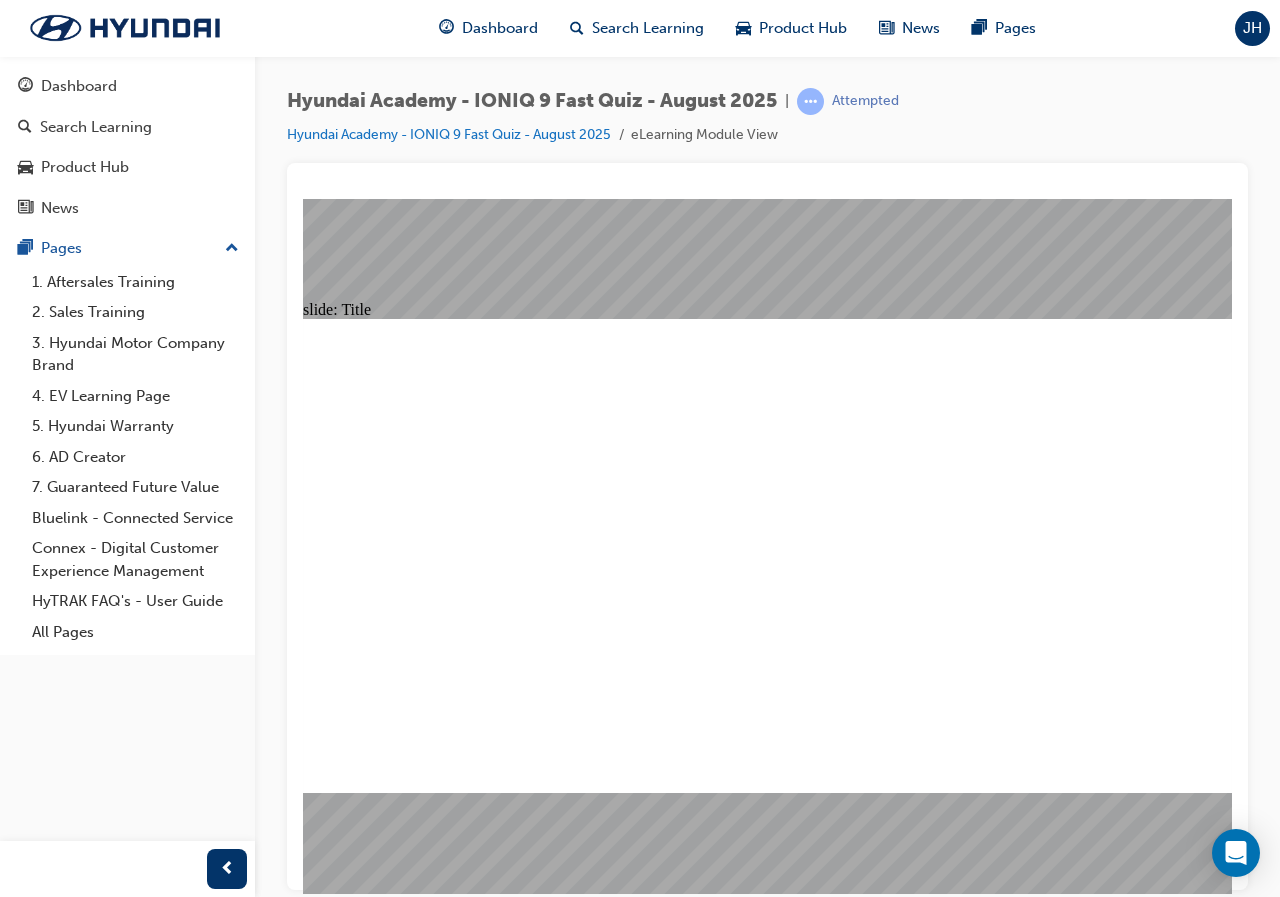 click 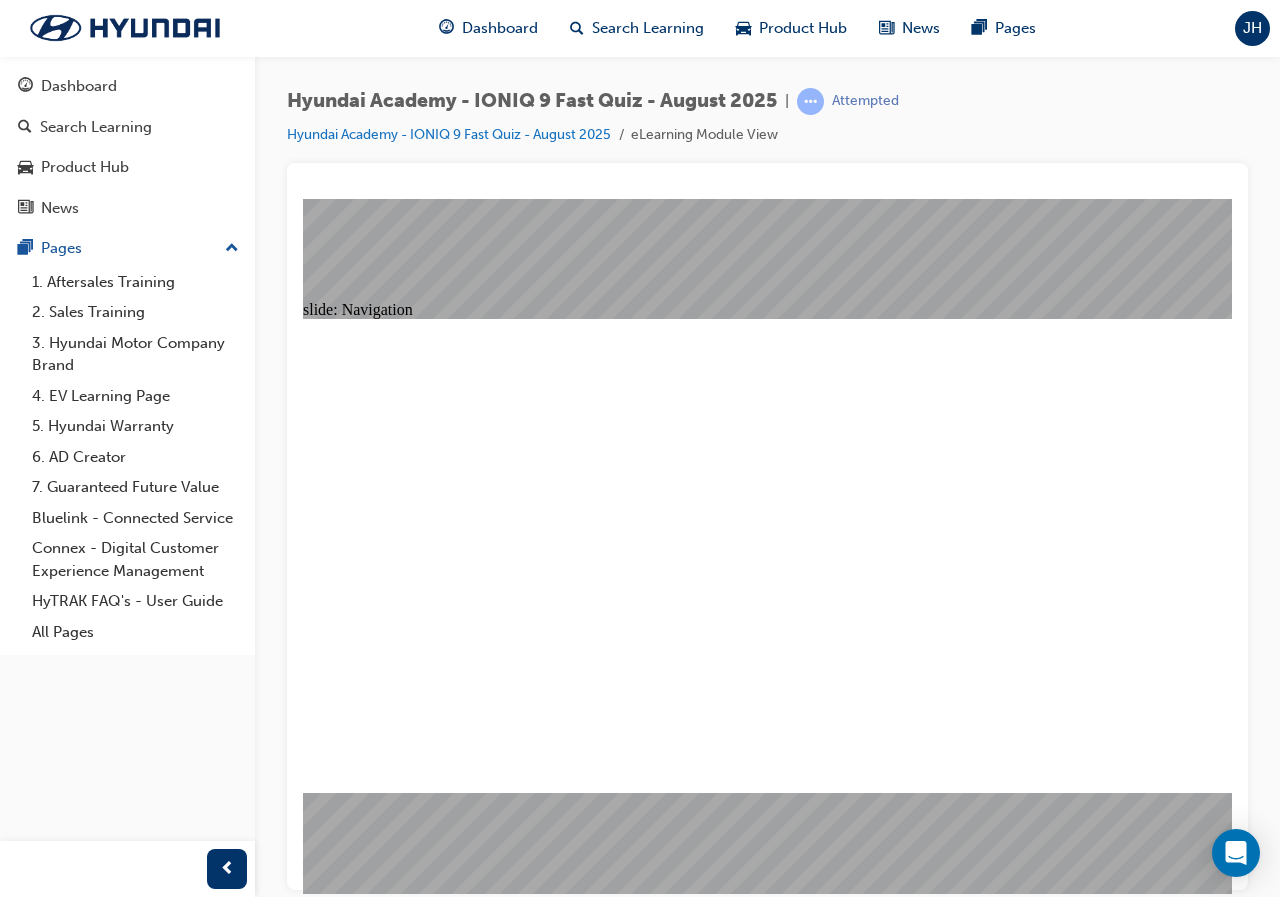 click 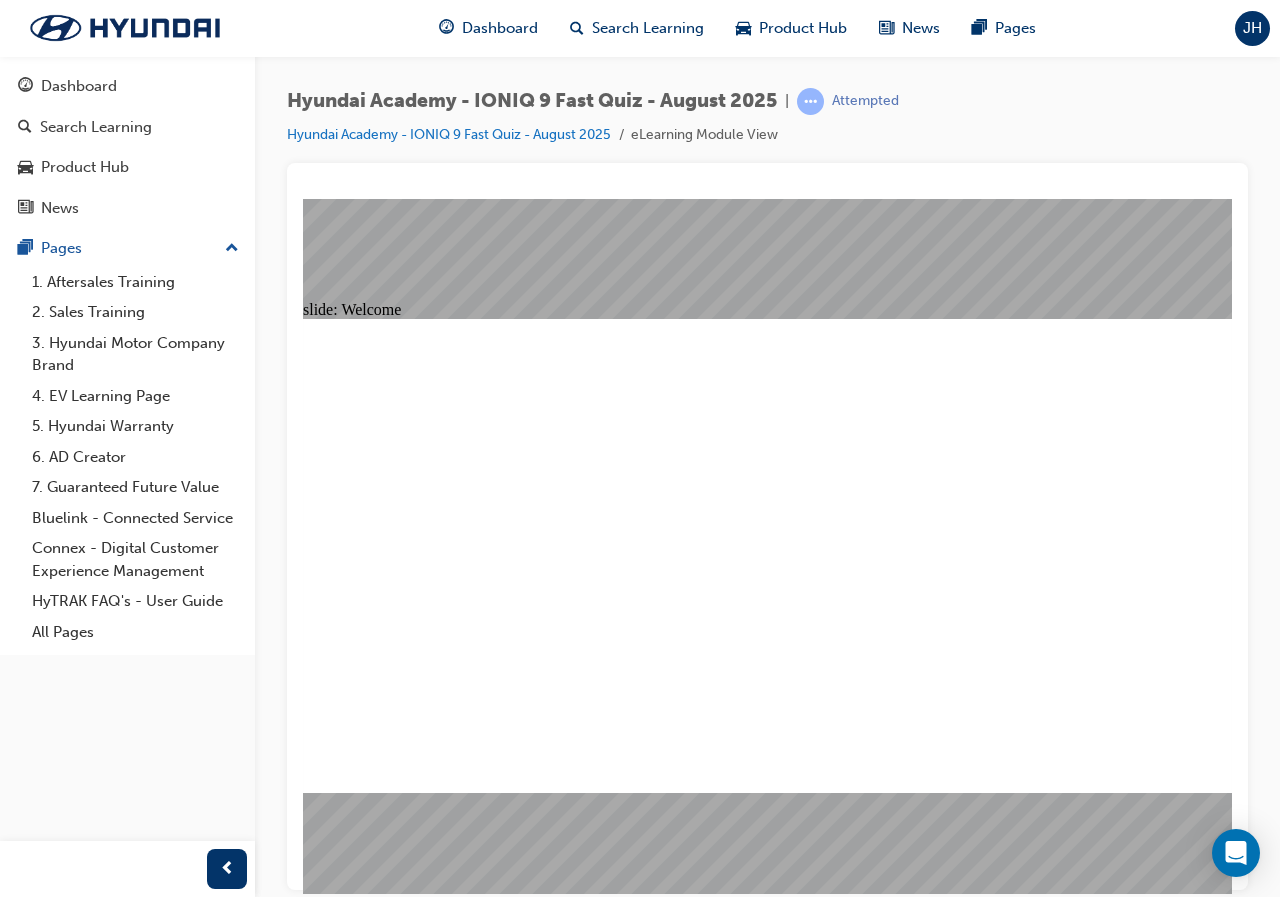 click 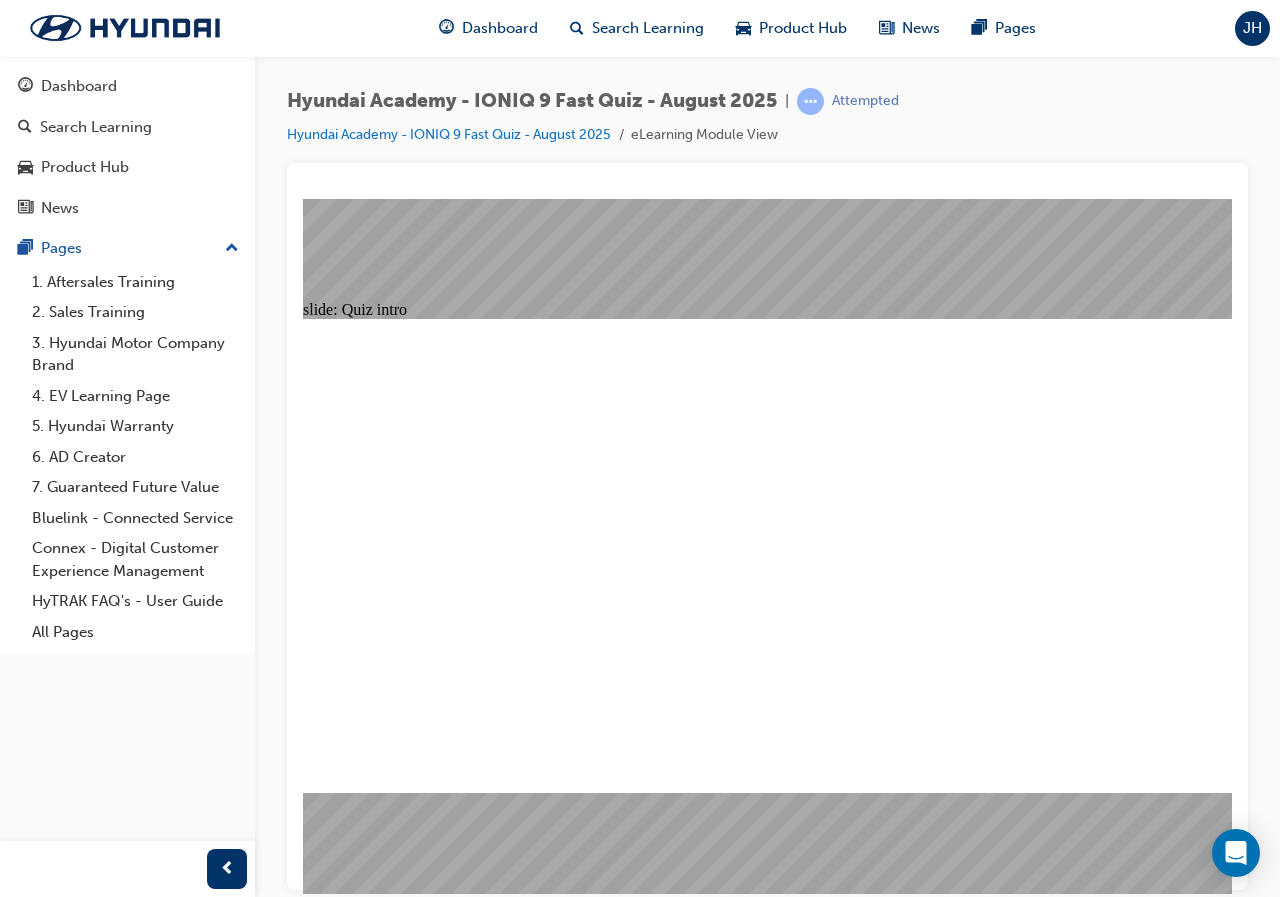 click 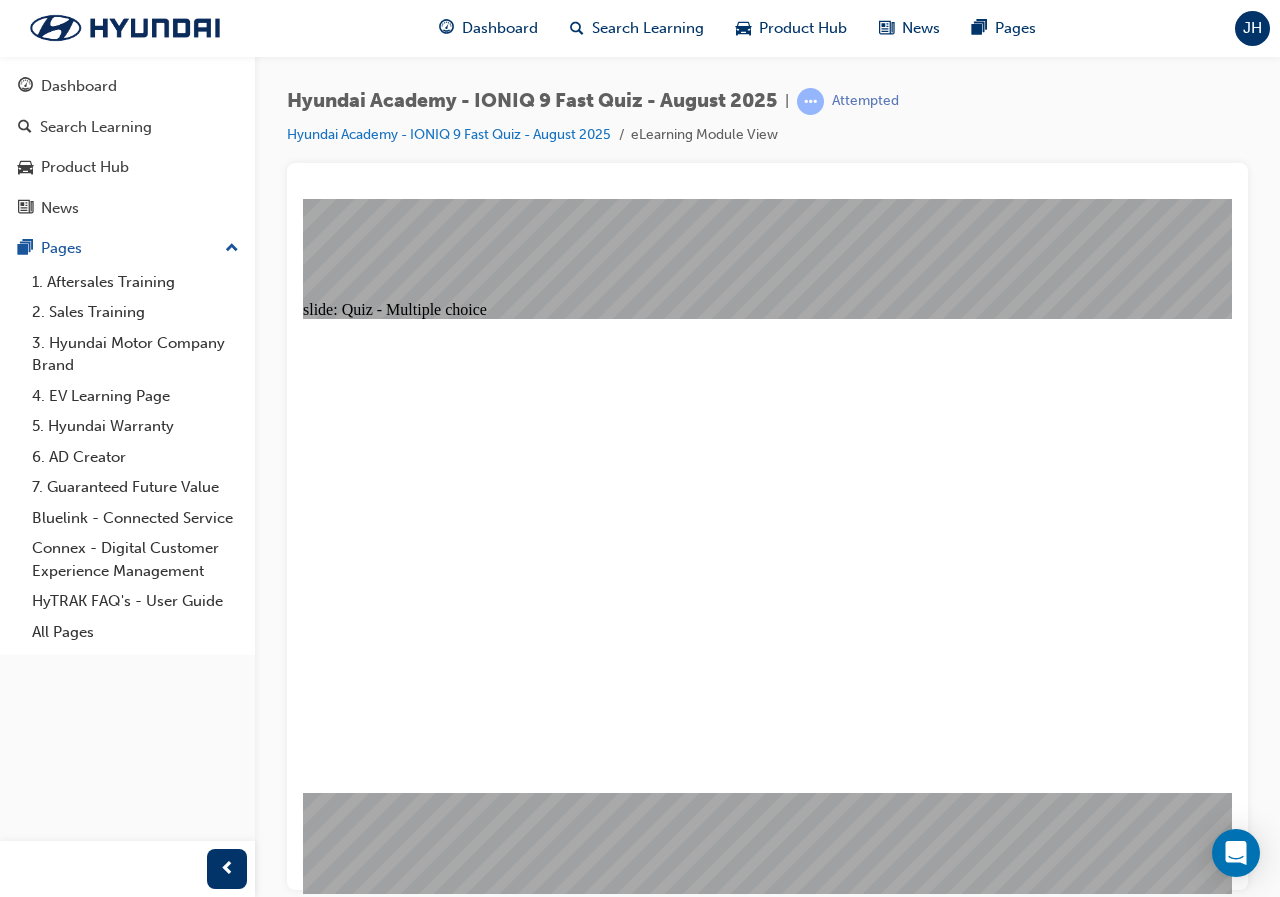click 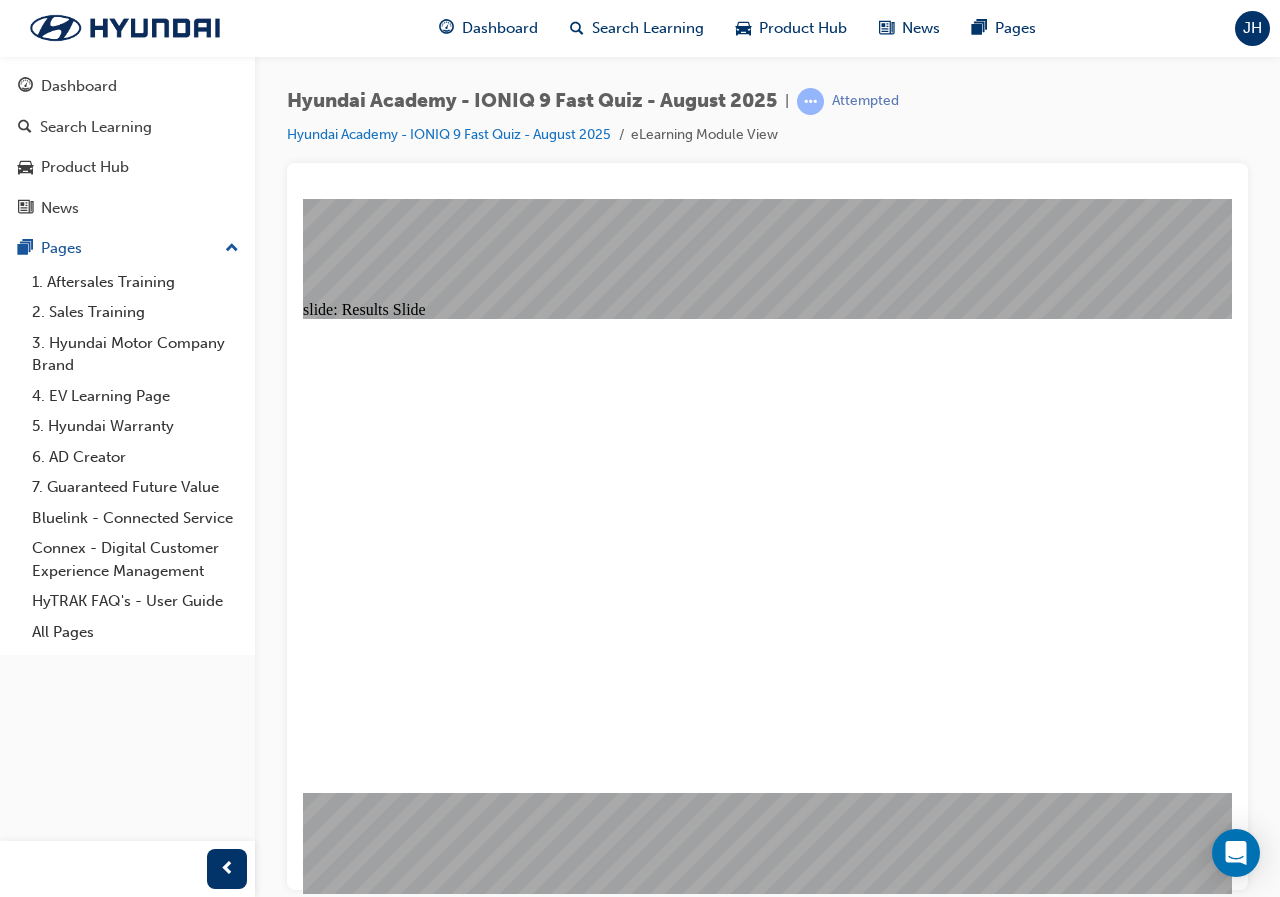 click 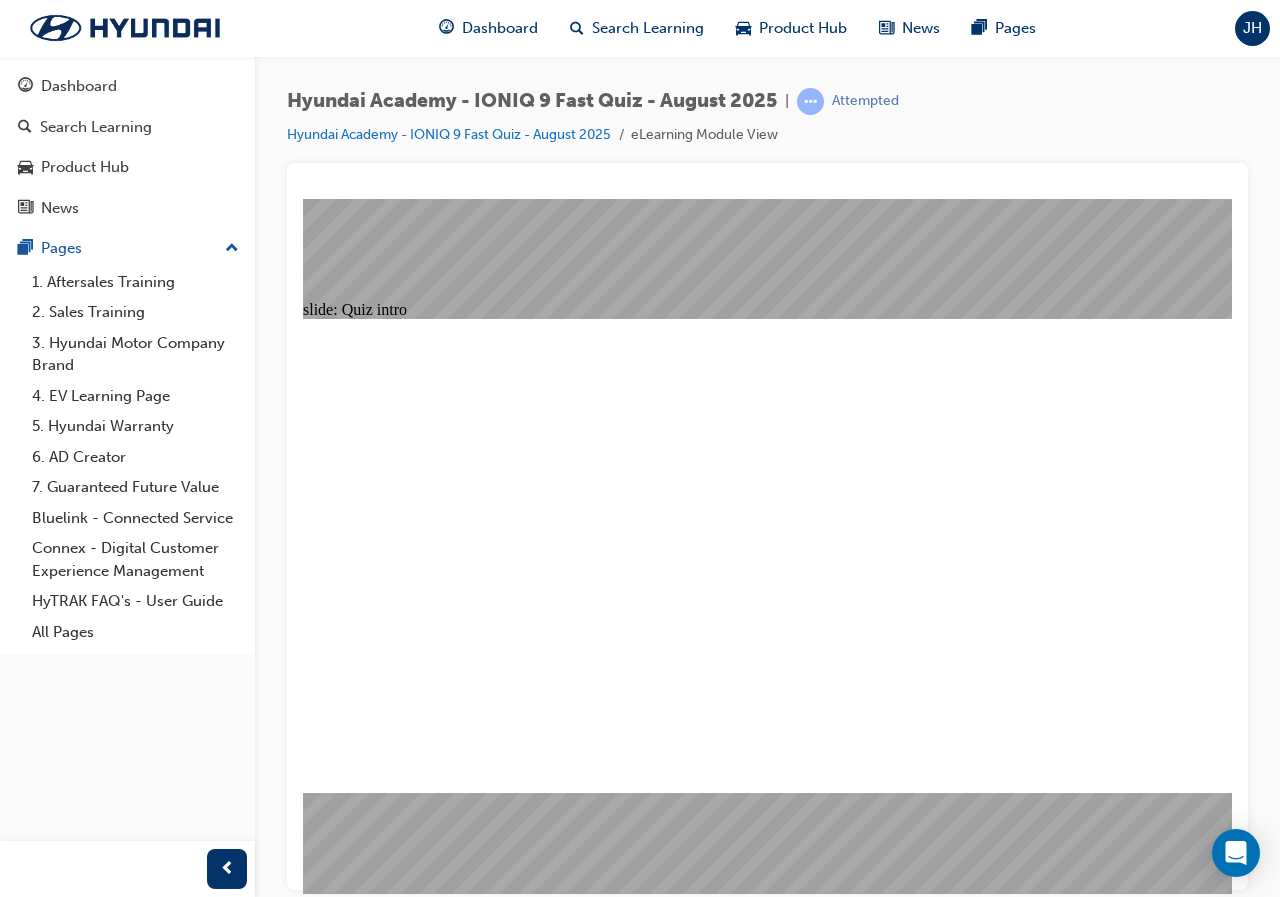 click 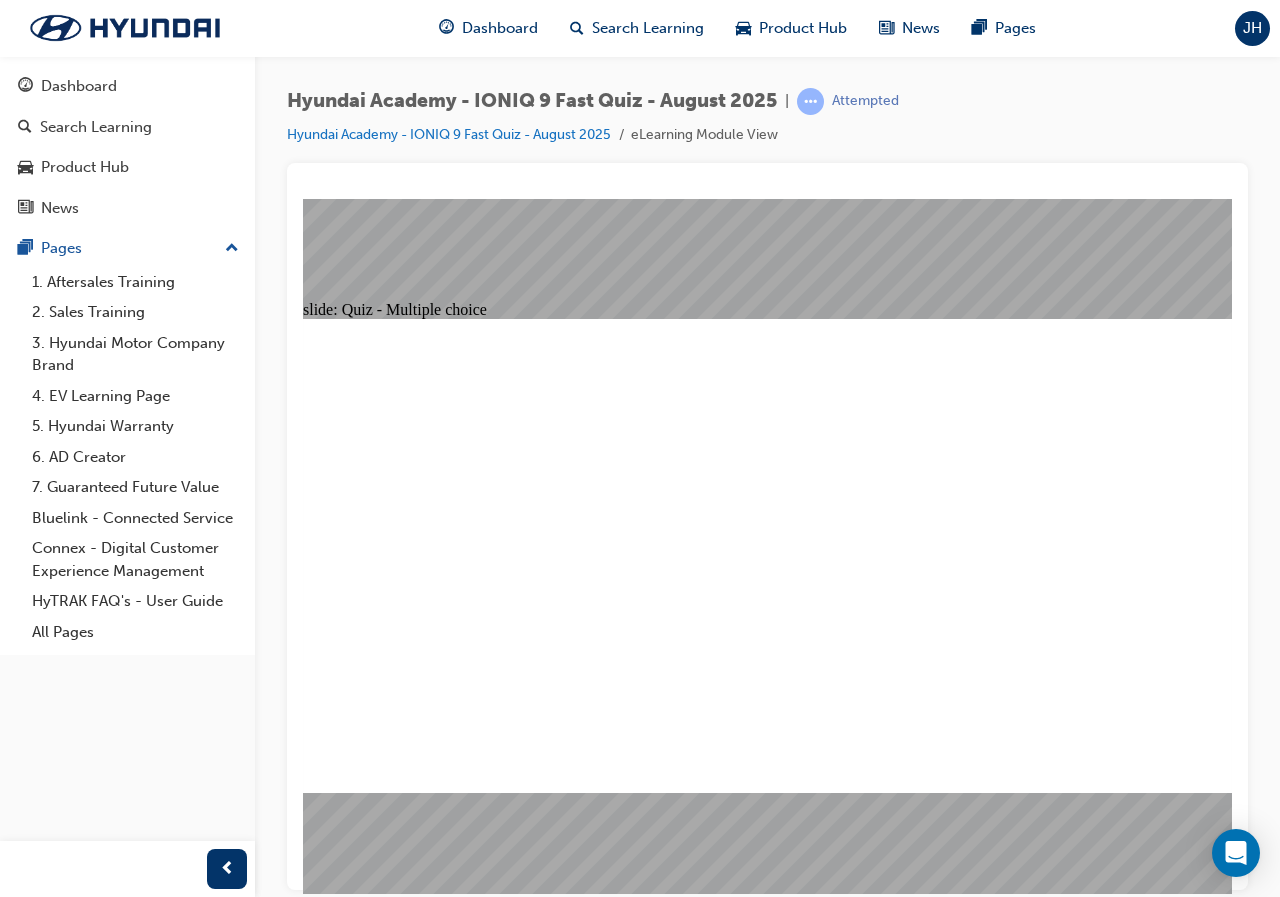 click 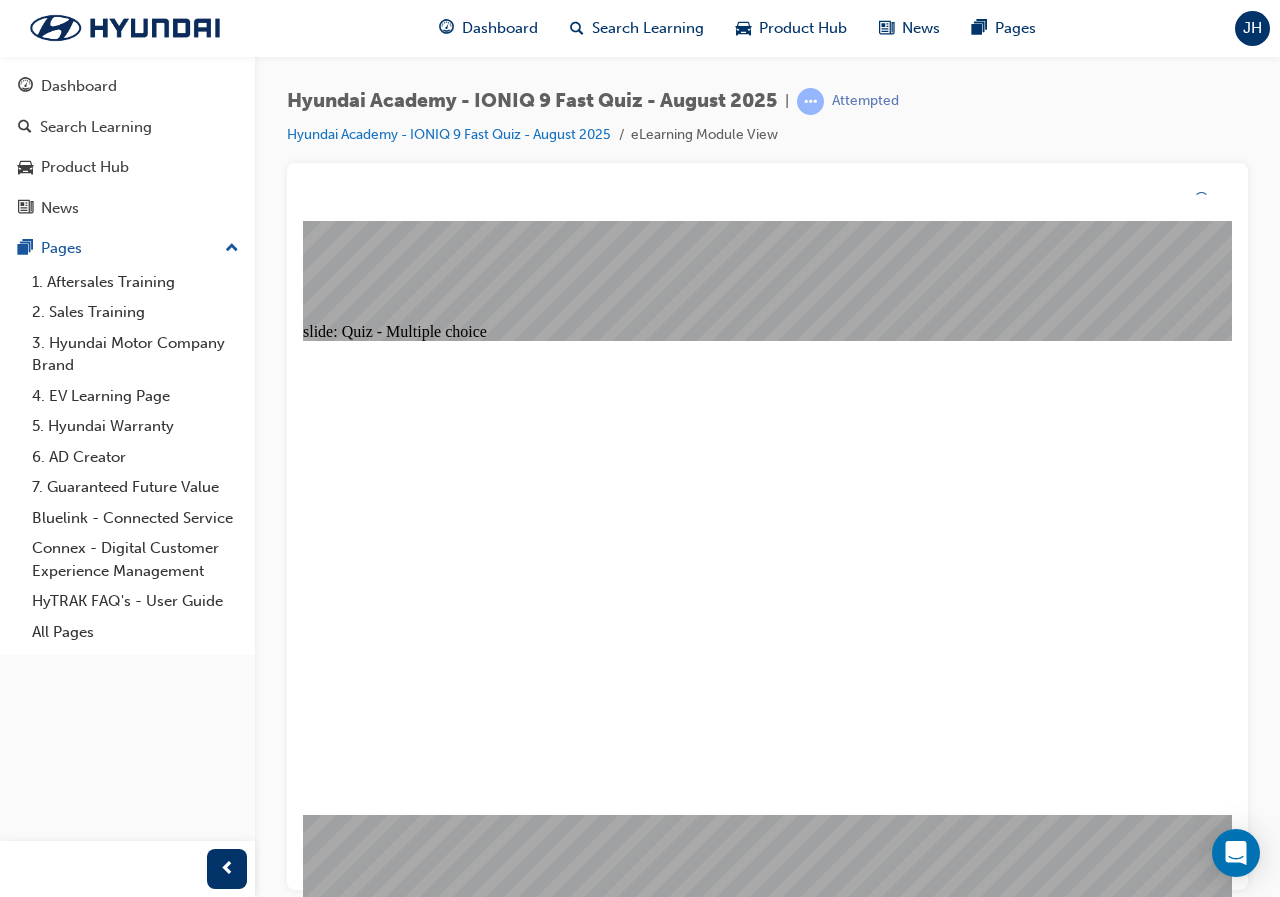 click 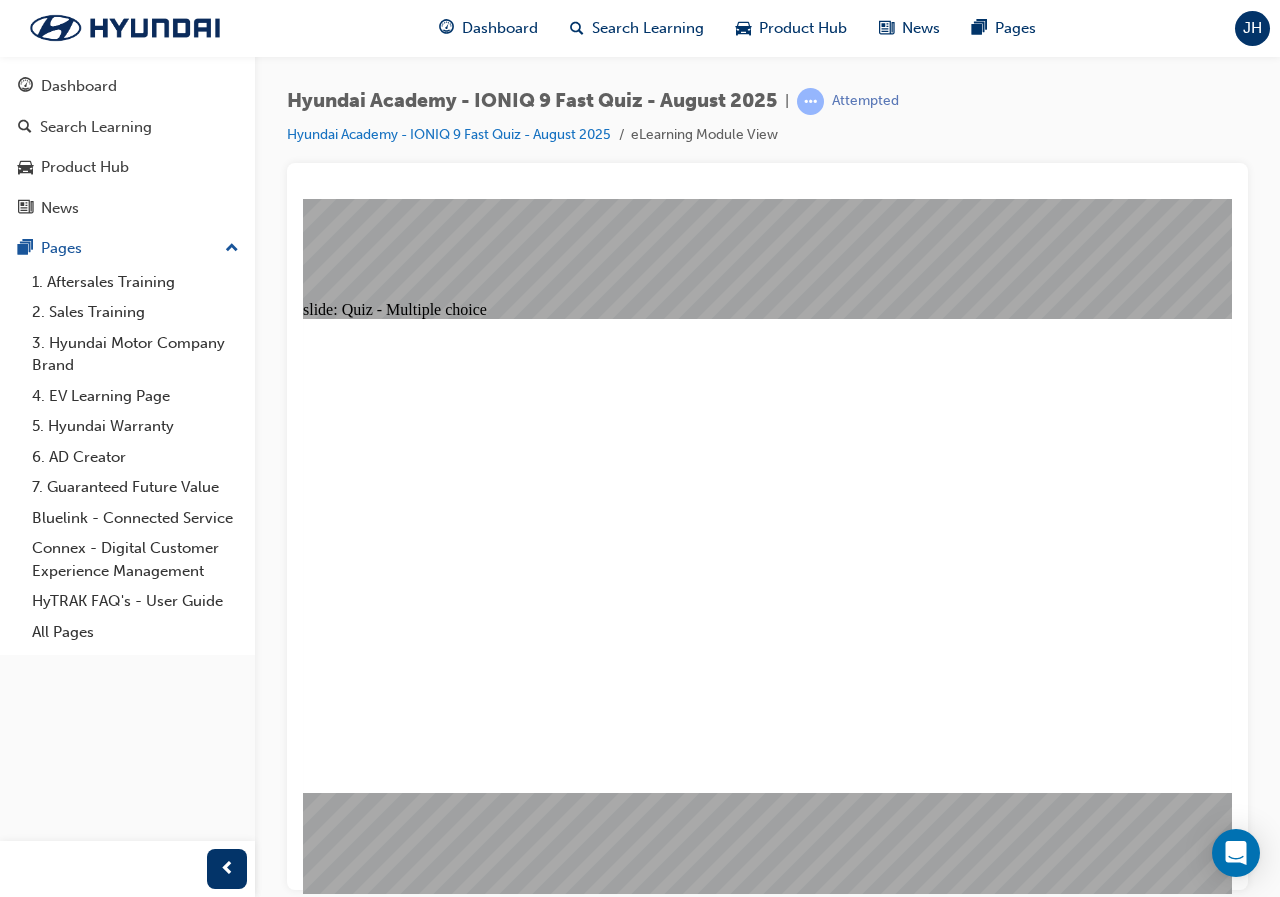click 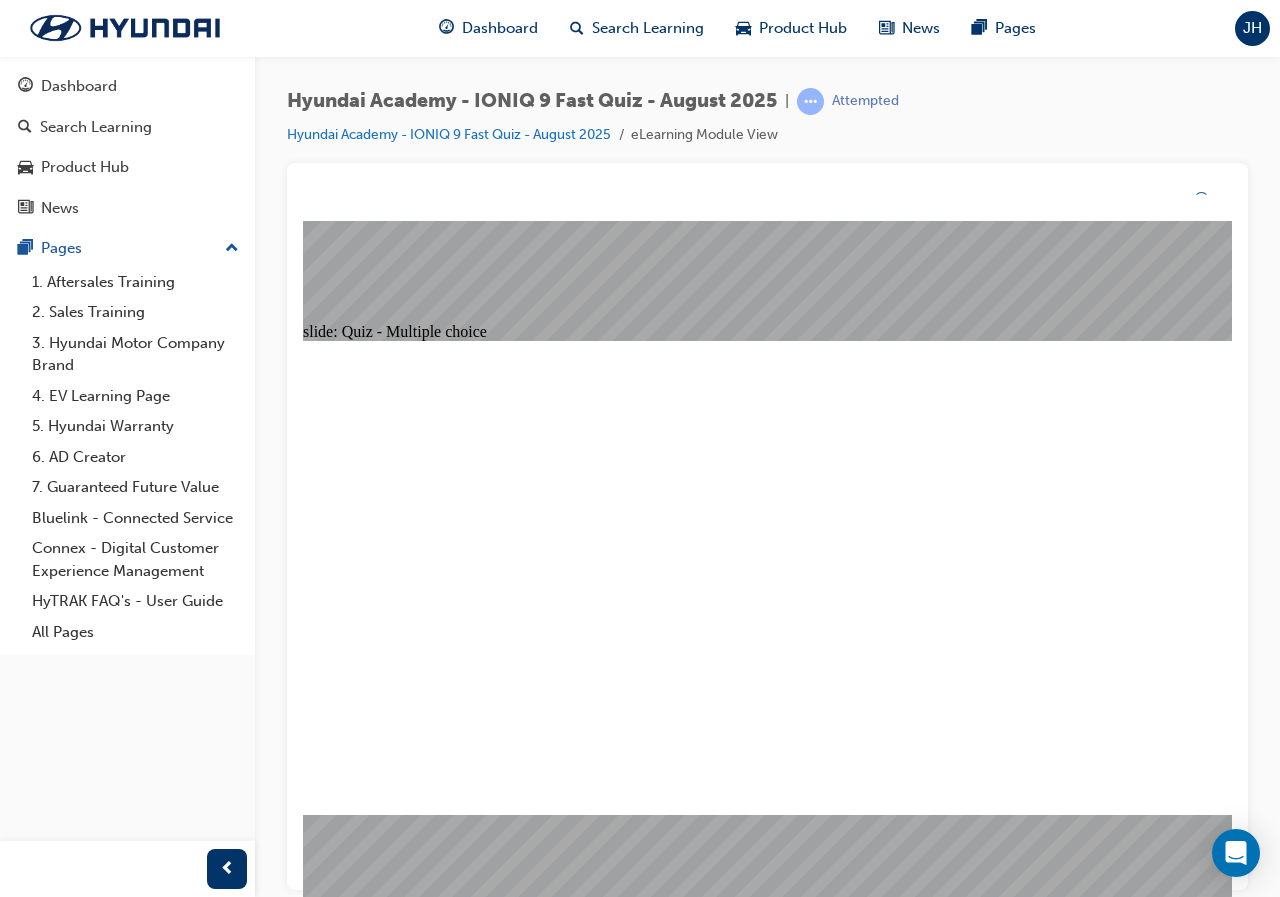 click on "That's right! You selected the correct response. Close" at bounding box center (767, 3471) 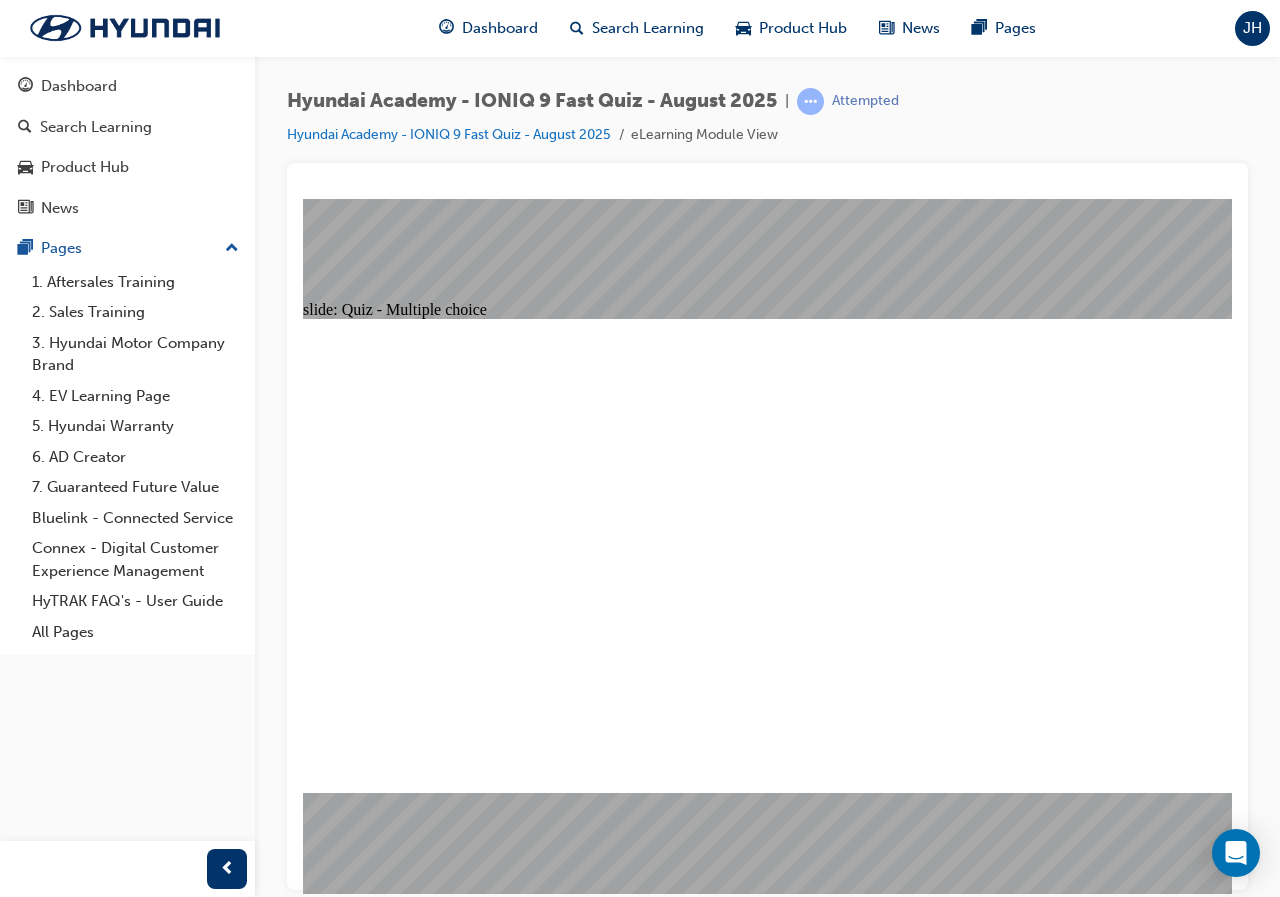 click 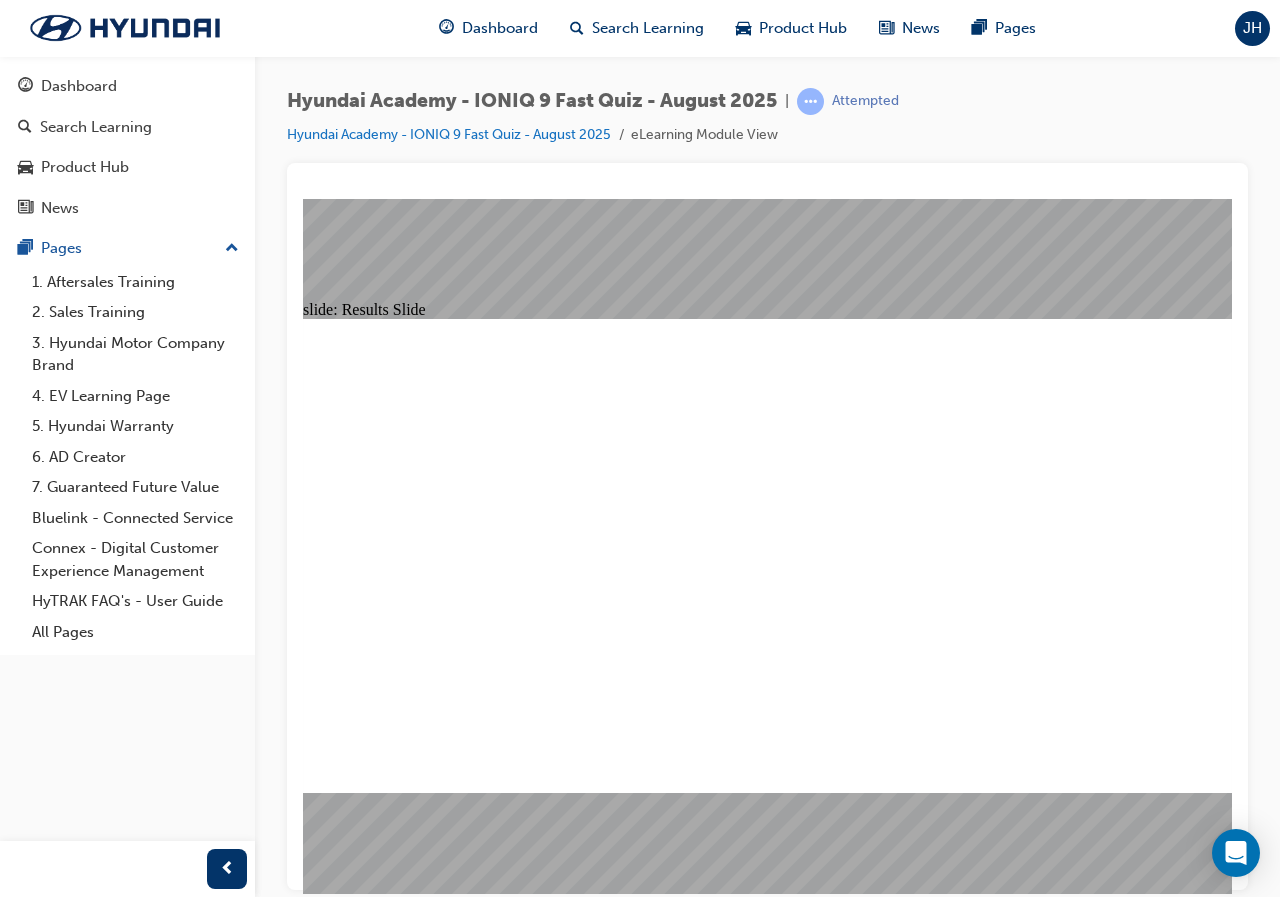 click 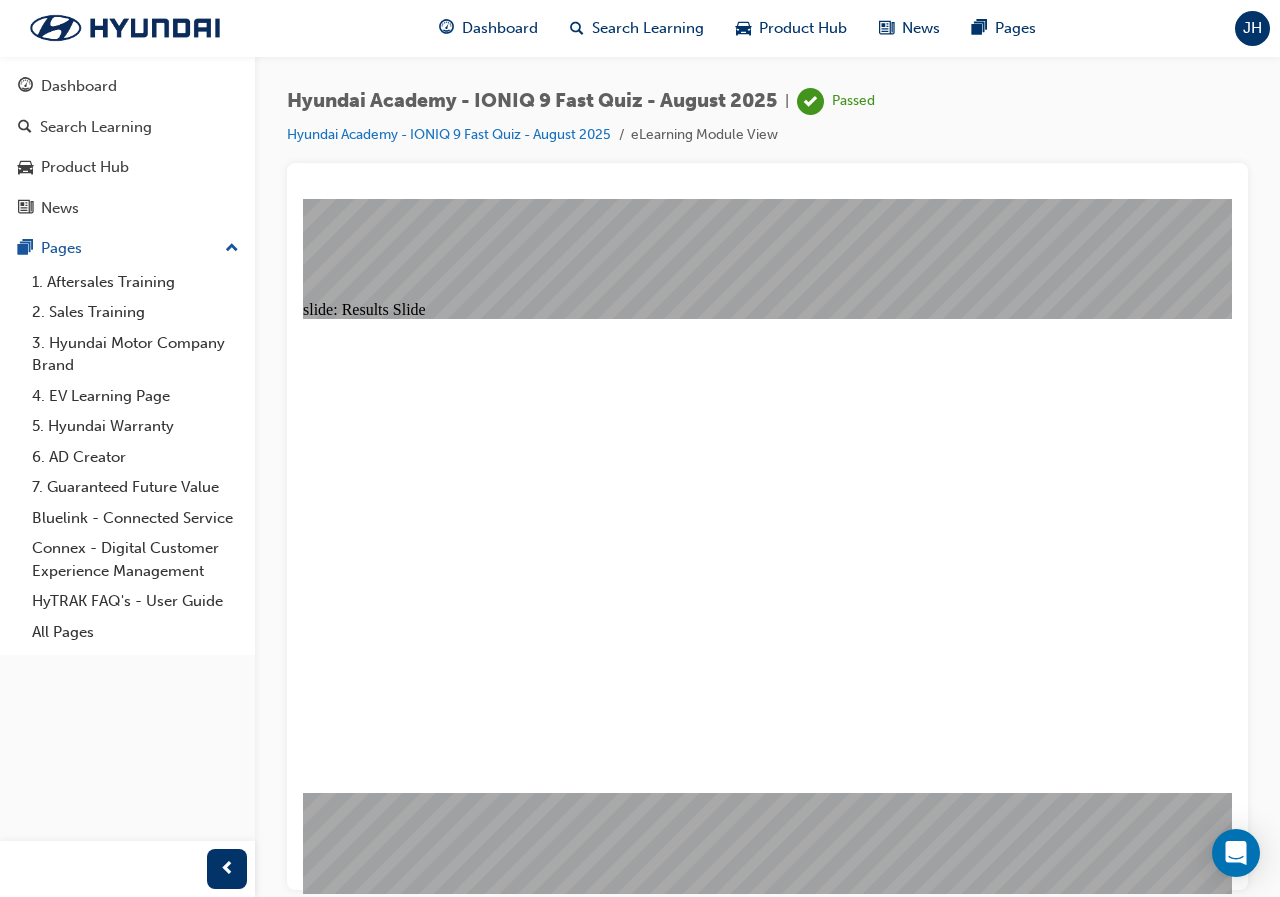 click 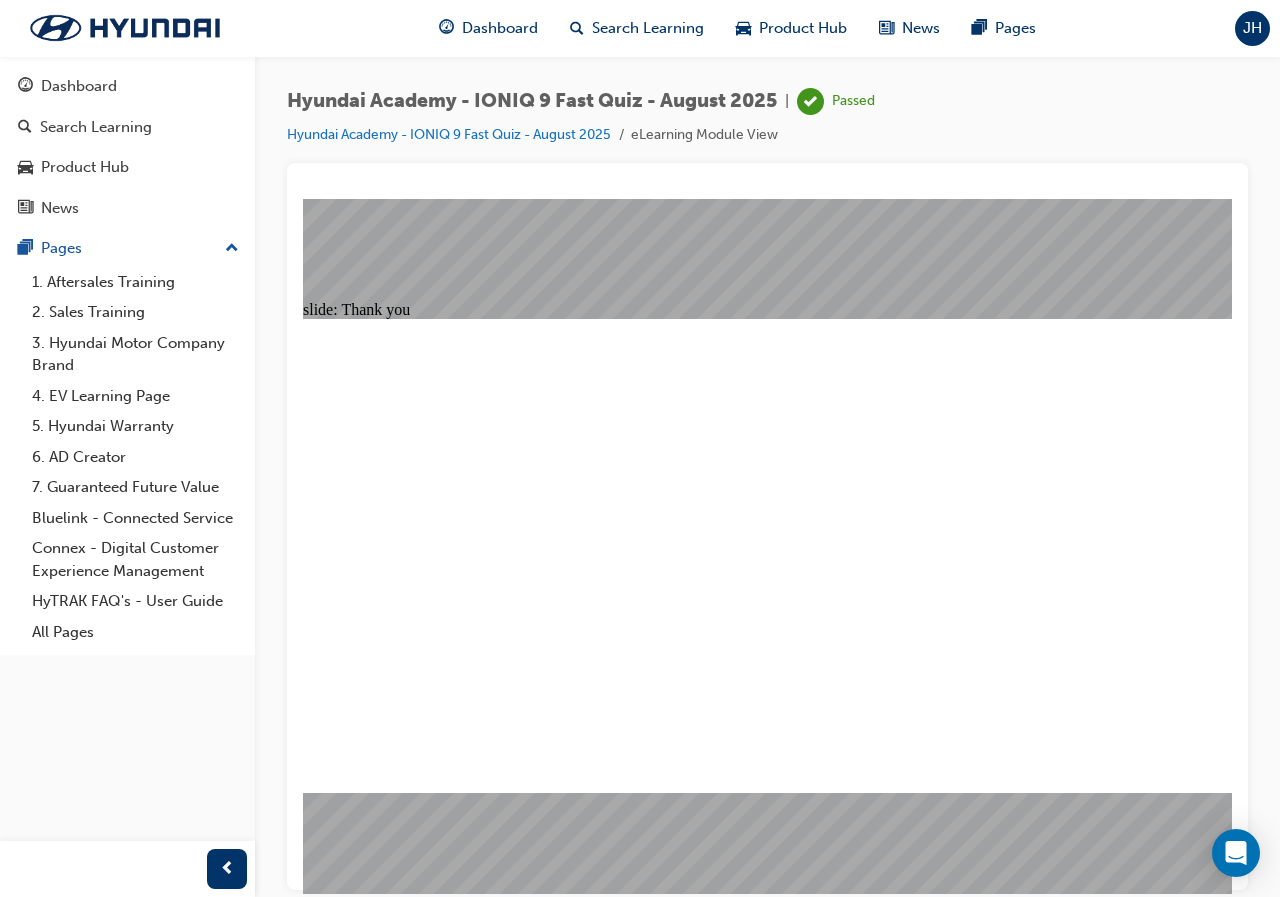 click 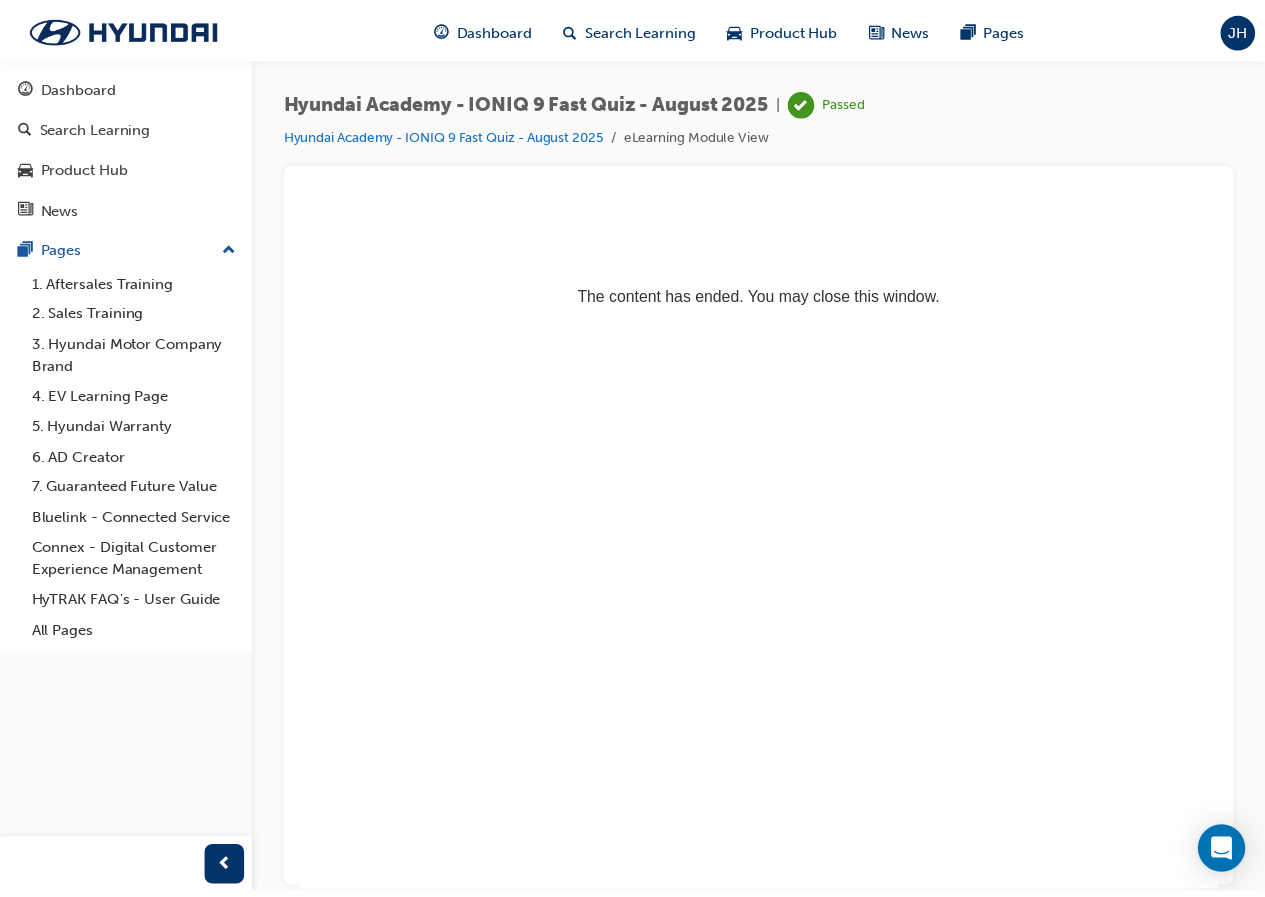 scroll, scrollTop: 0, scrollLeft: 0, axis: both 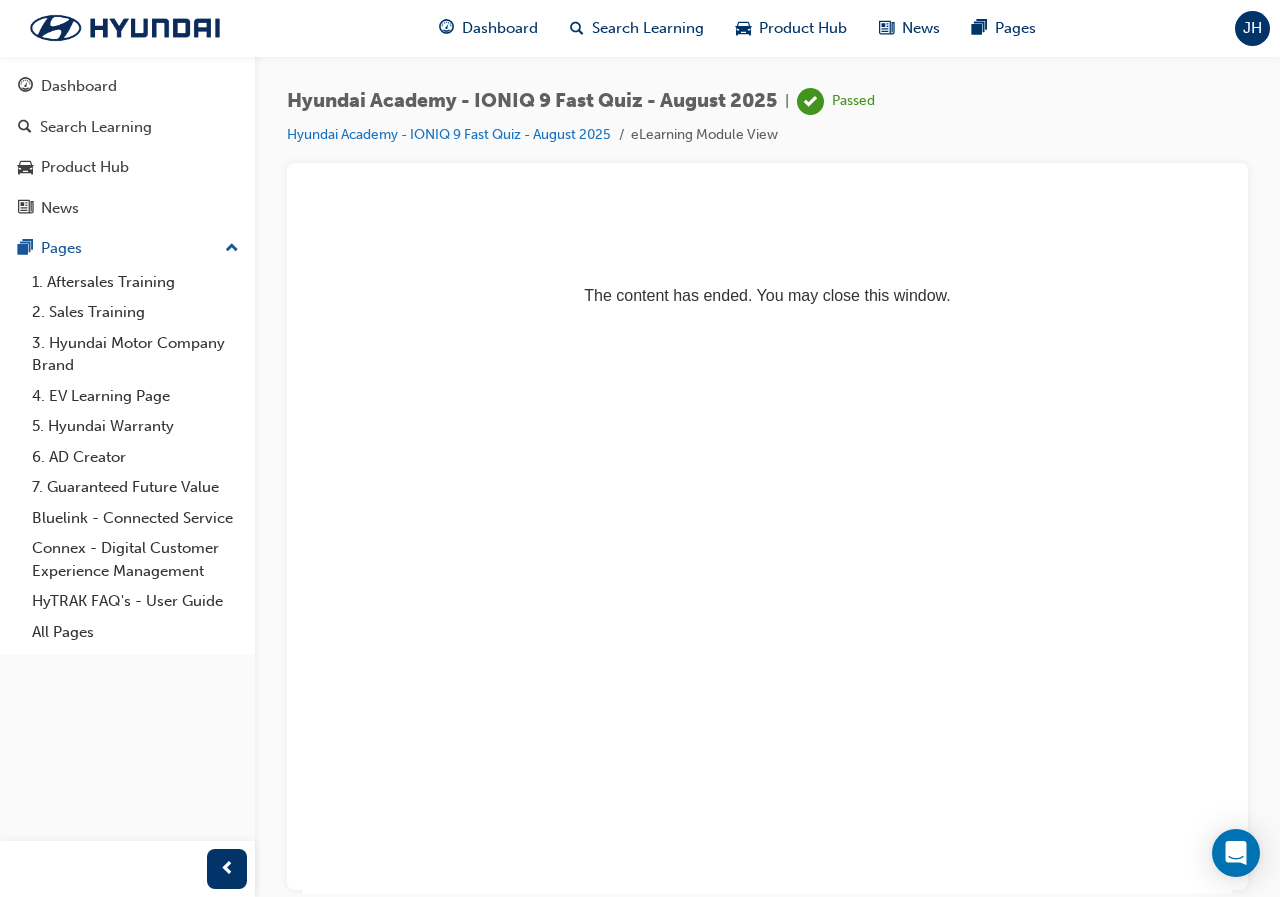 drag, startPoint x: 735, startPoint y: 803, endPoint x: 556, endPoint y: 573, distance: 291.44638 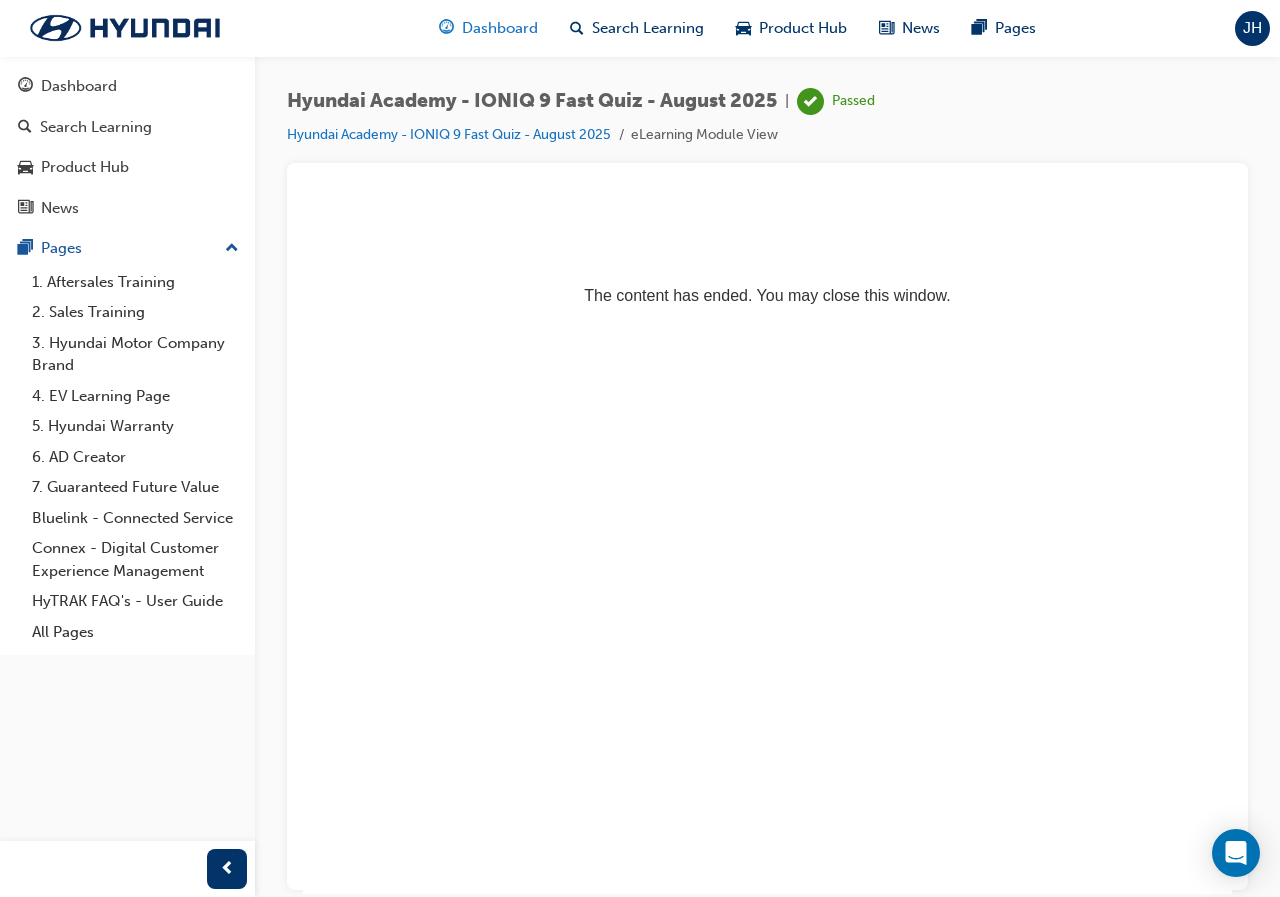 click on "Dashboard" at bounding box center [500, 28] 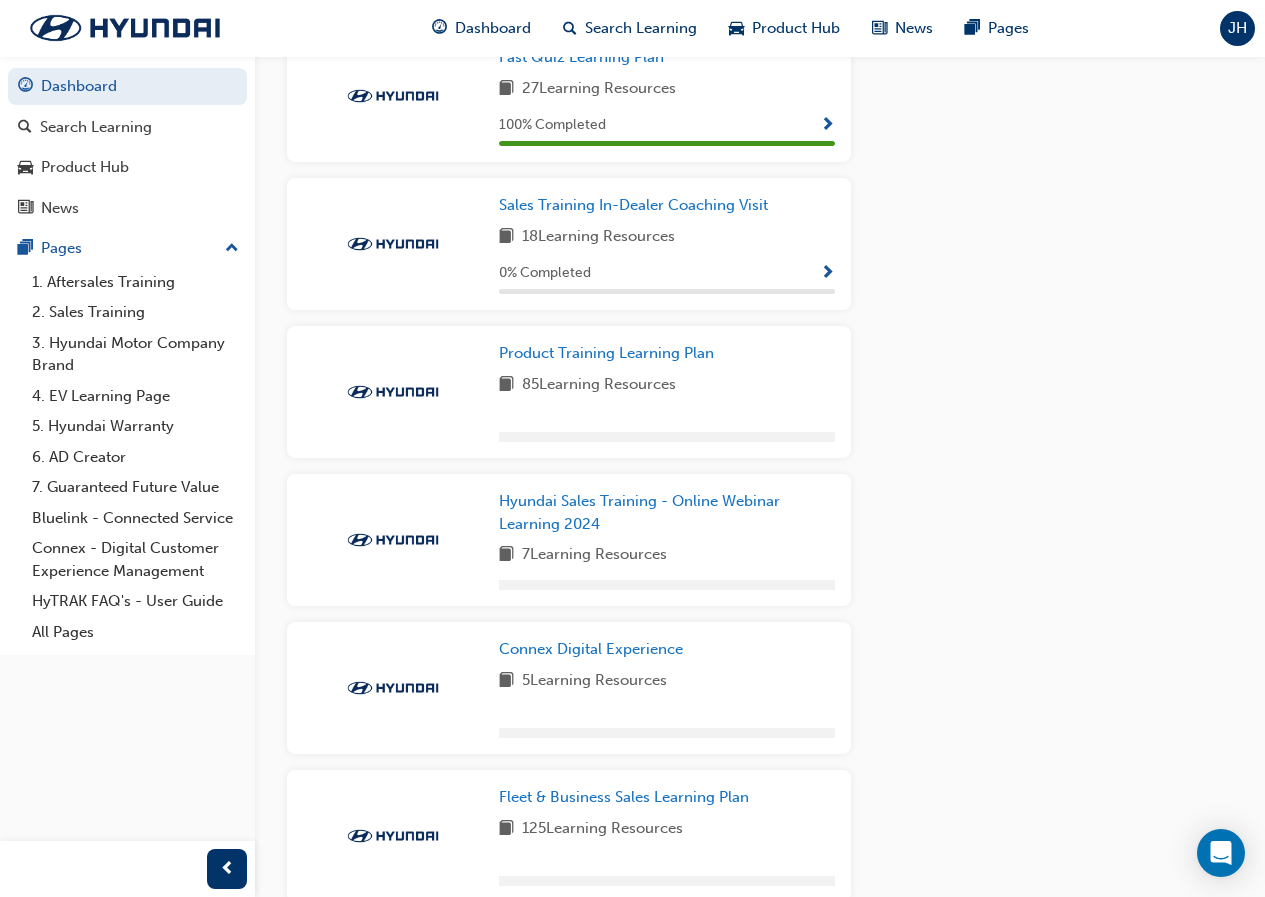 scroll, scrollTop: 1400, scrollLeft: 0, axis: vertical 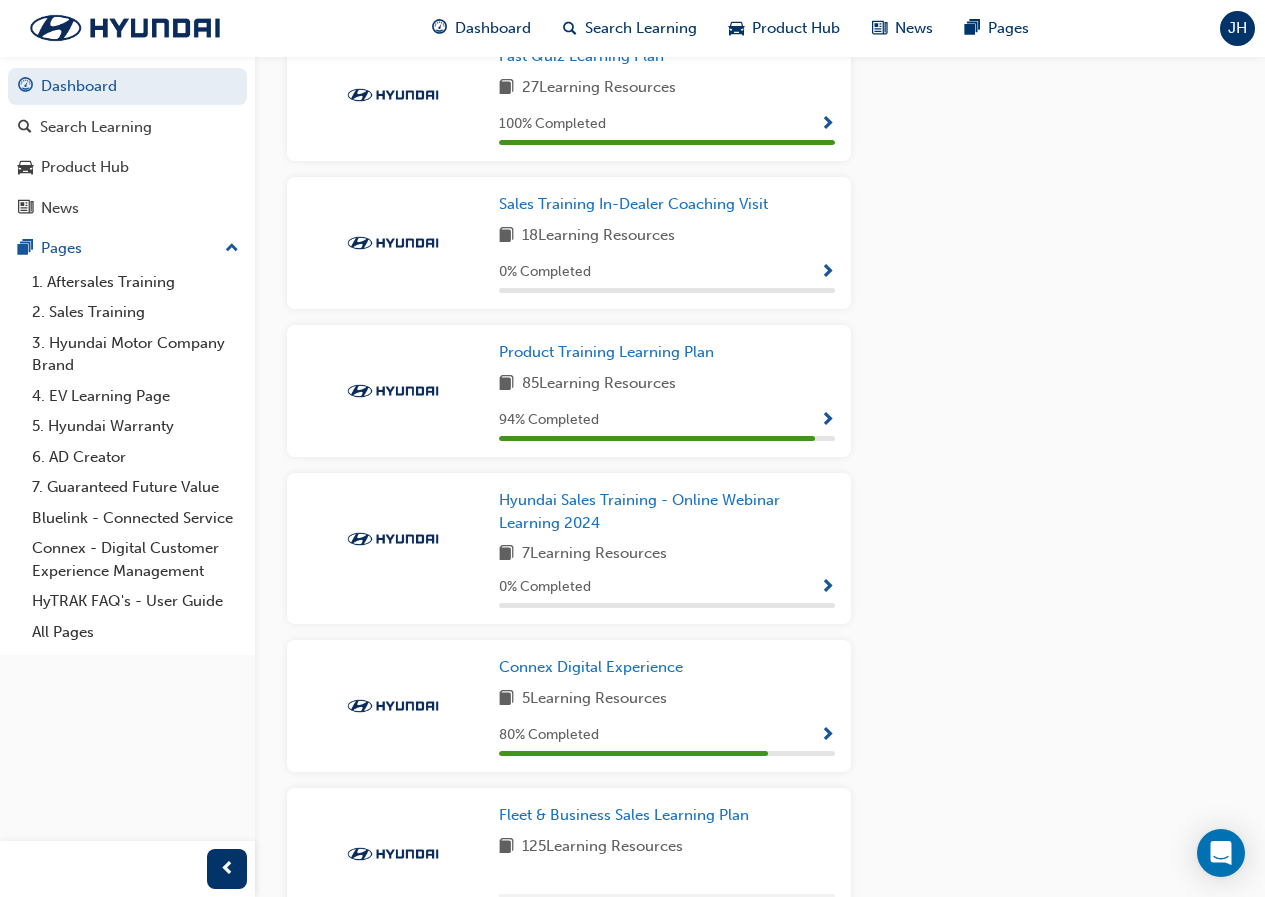 click at bounding box center [827, 421] 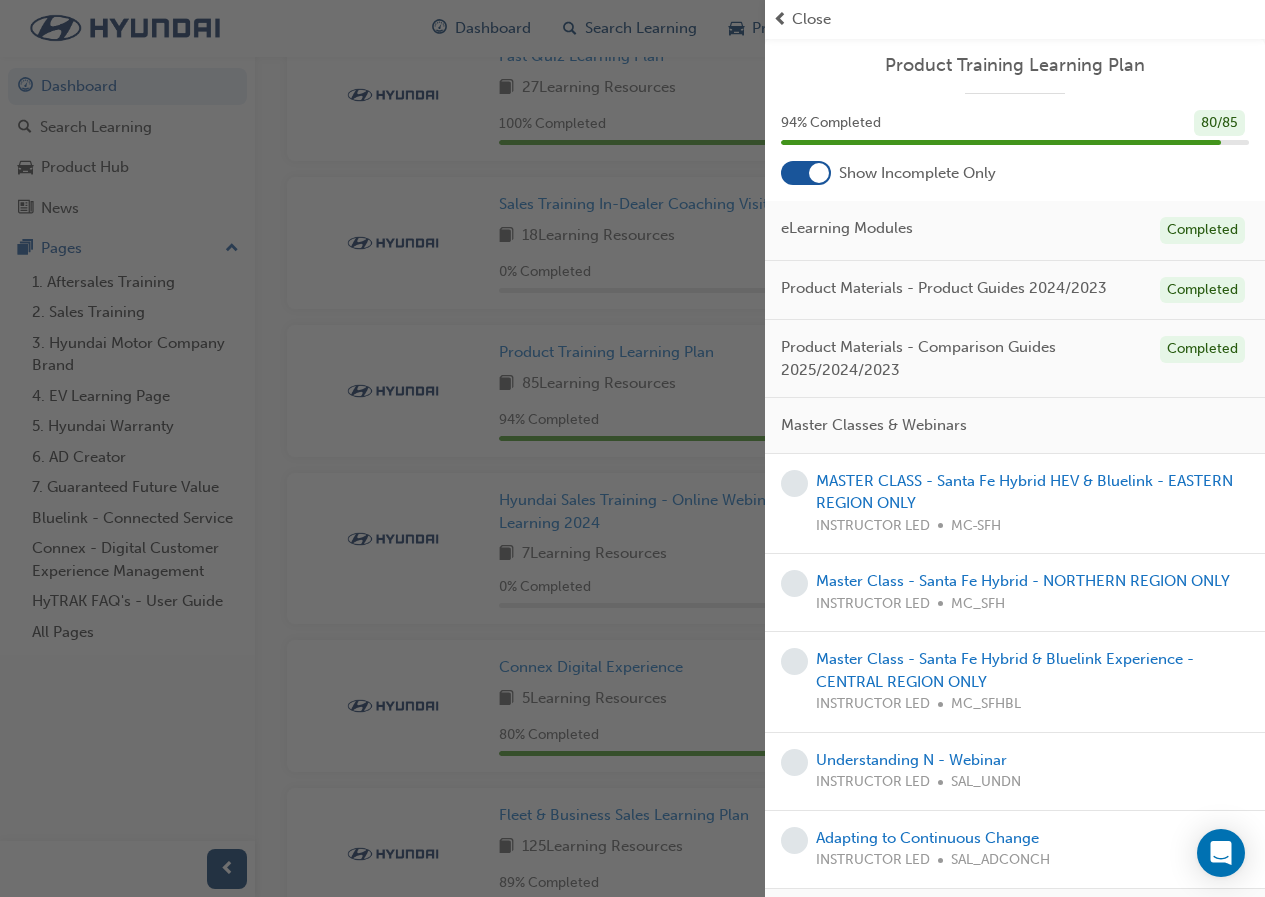 scroll, scrollTop: 289, scrollLeft: 0, axis: vertical 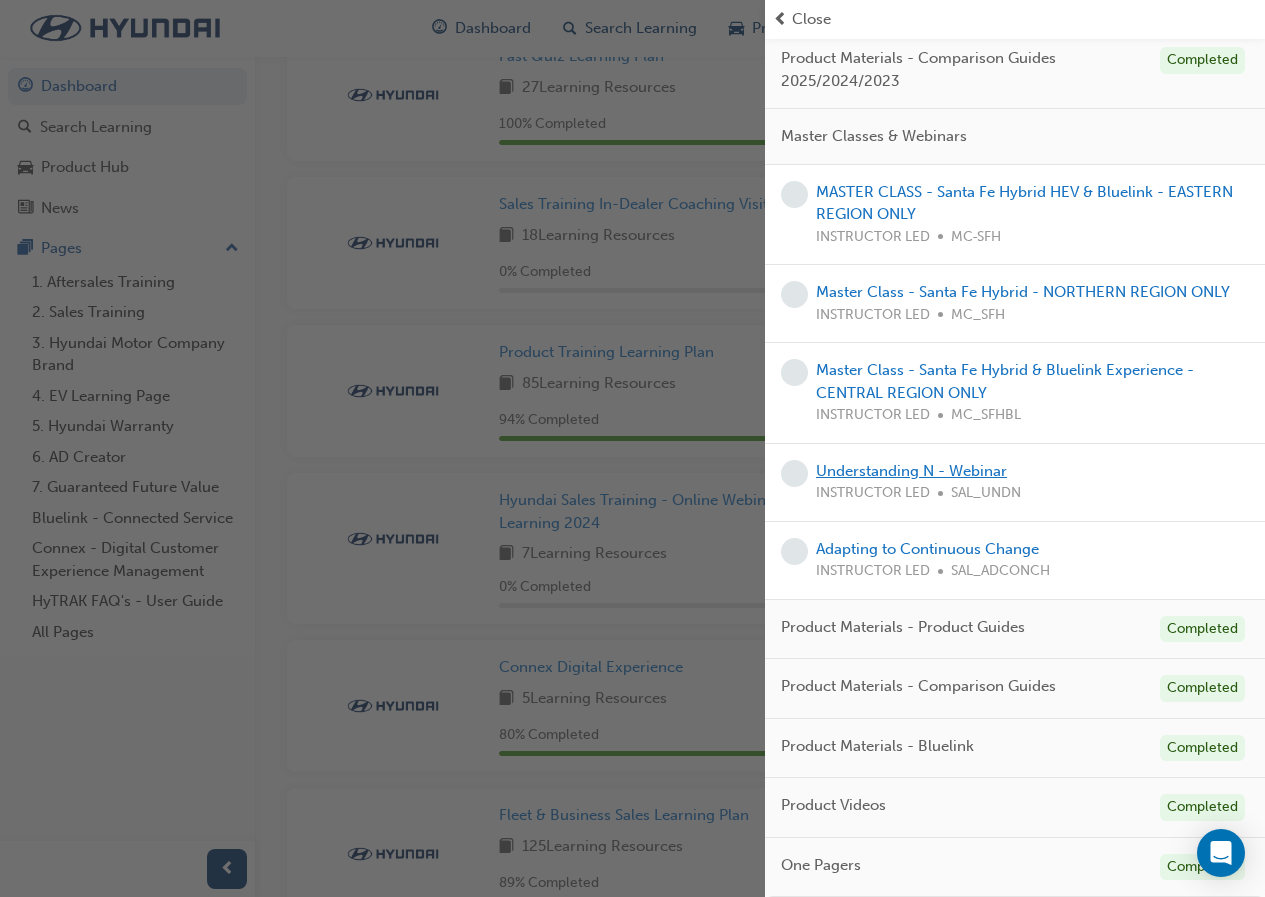 click on "Understanding N - Webinar" at bounding box center (911, 471) 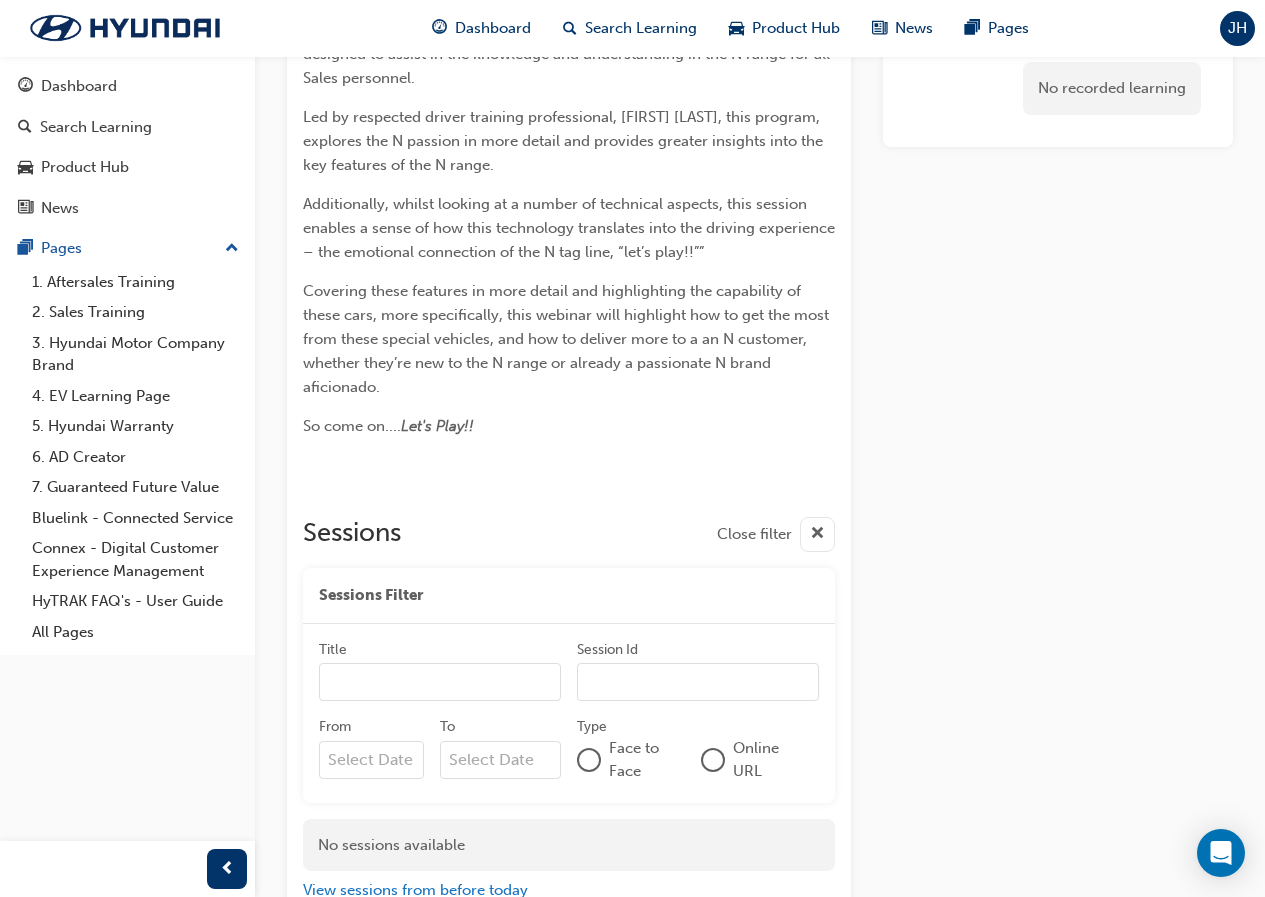 scroll, scrollTop: 0, scrollLeft: 0, axis: both 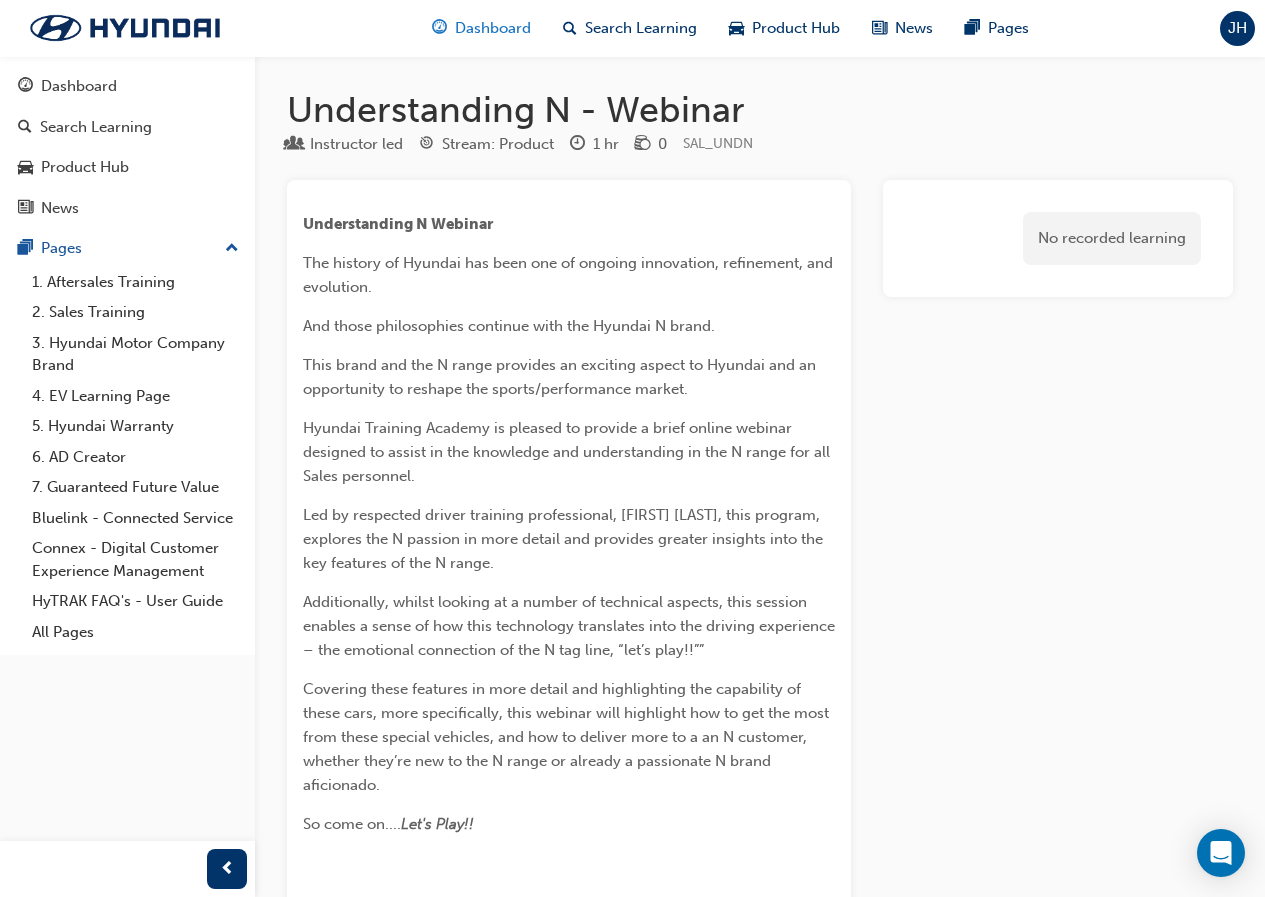 click on "Dashboard" at bounding box center [493, 28] 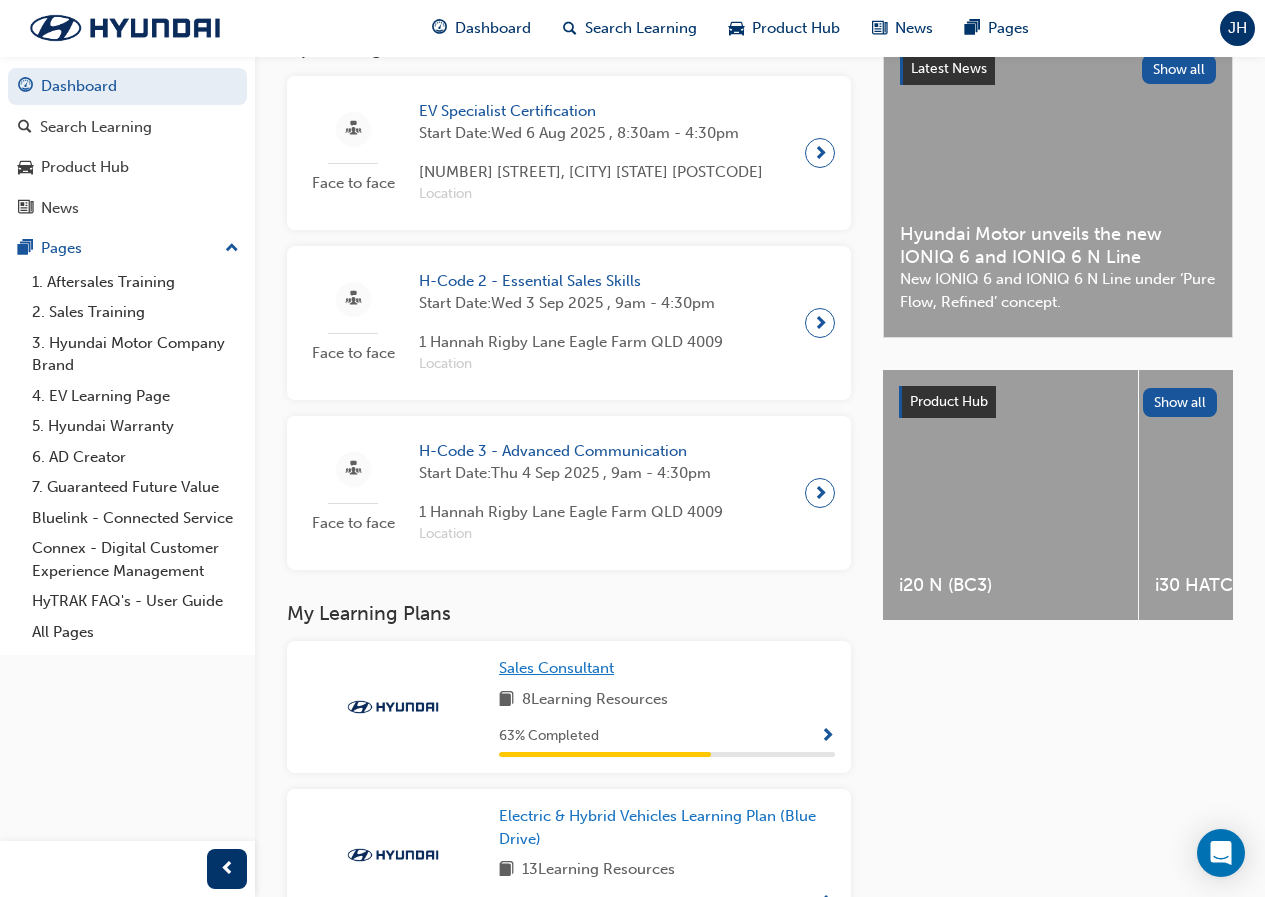 scroll, scrollTop: 700, scrollLeft: 0, axis: vertical 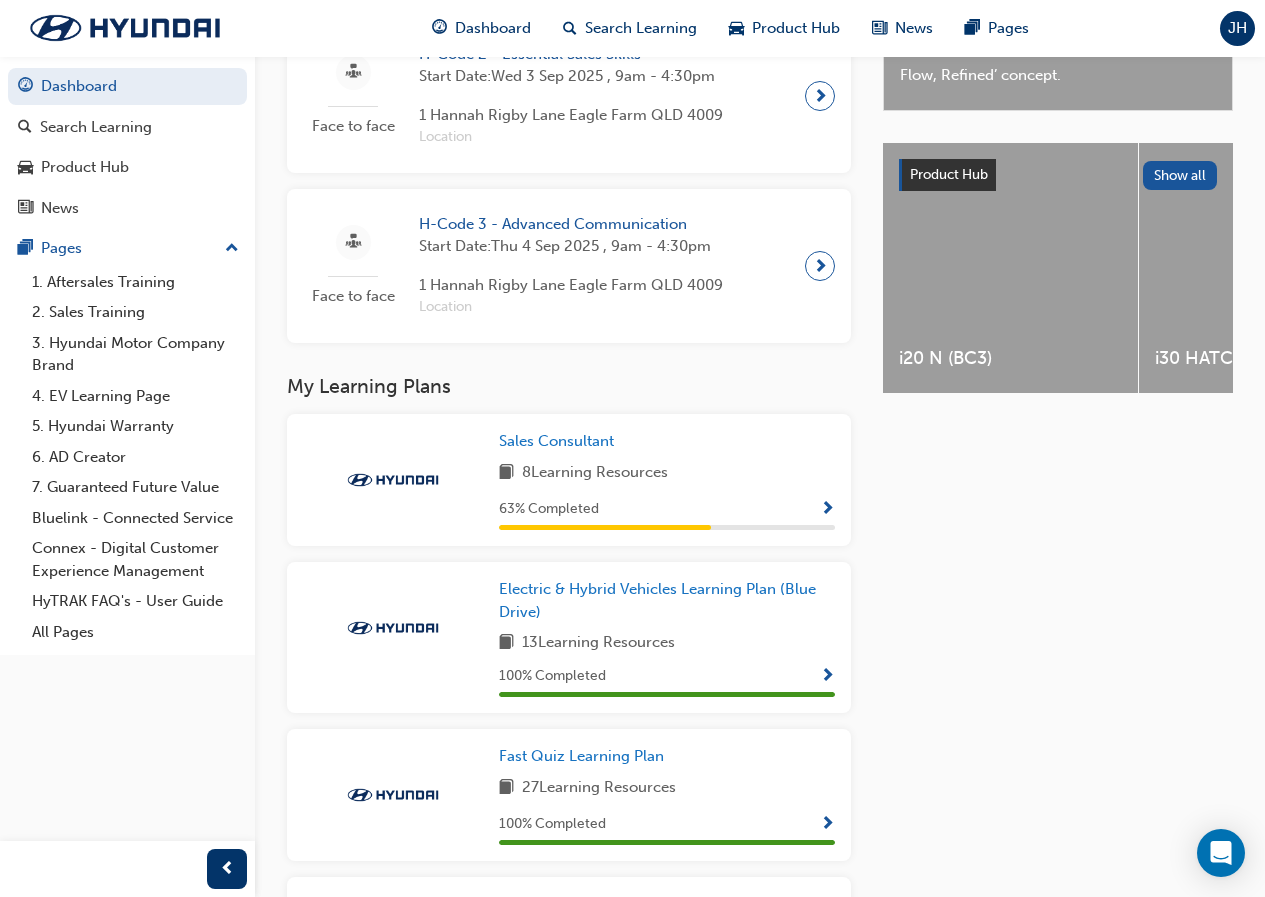 click at bounding box center [827, 510] 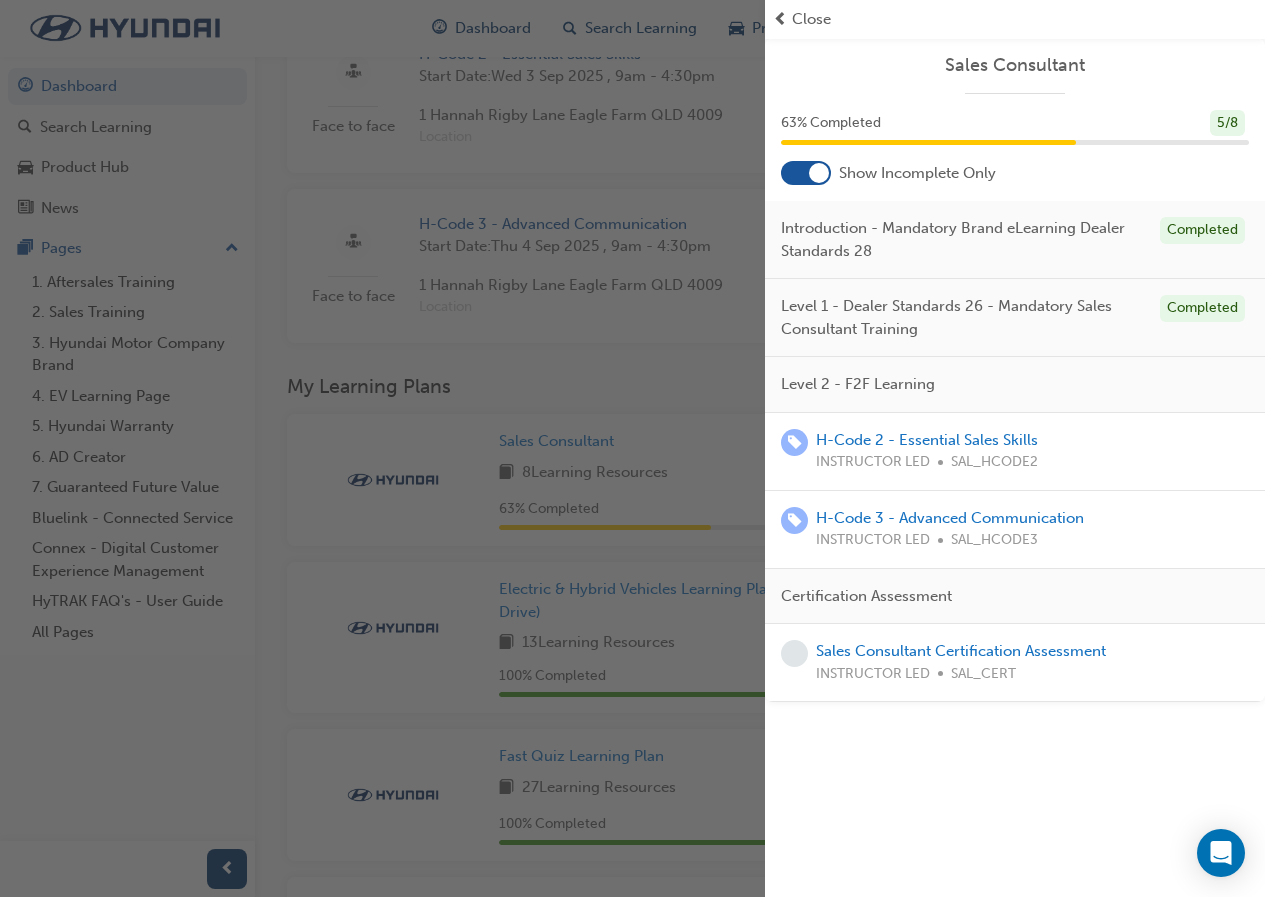 click at bounding box center [382, 448] 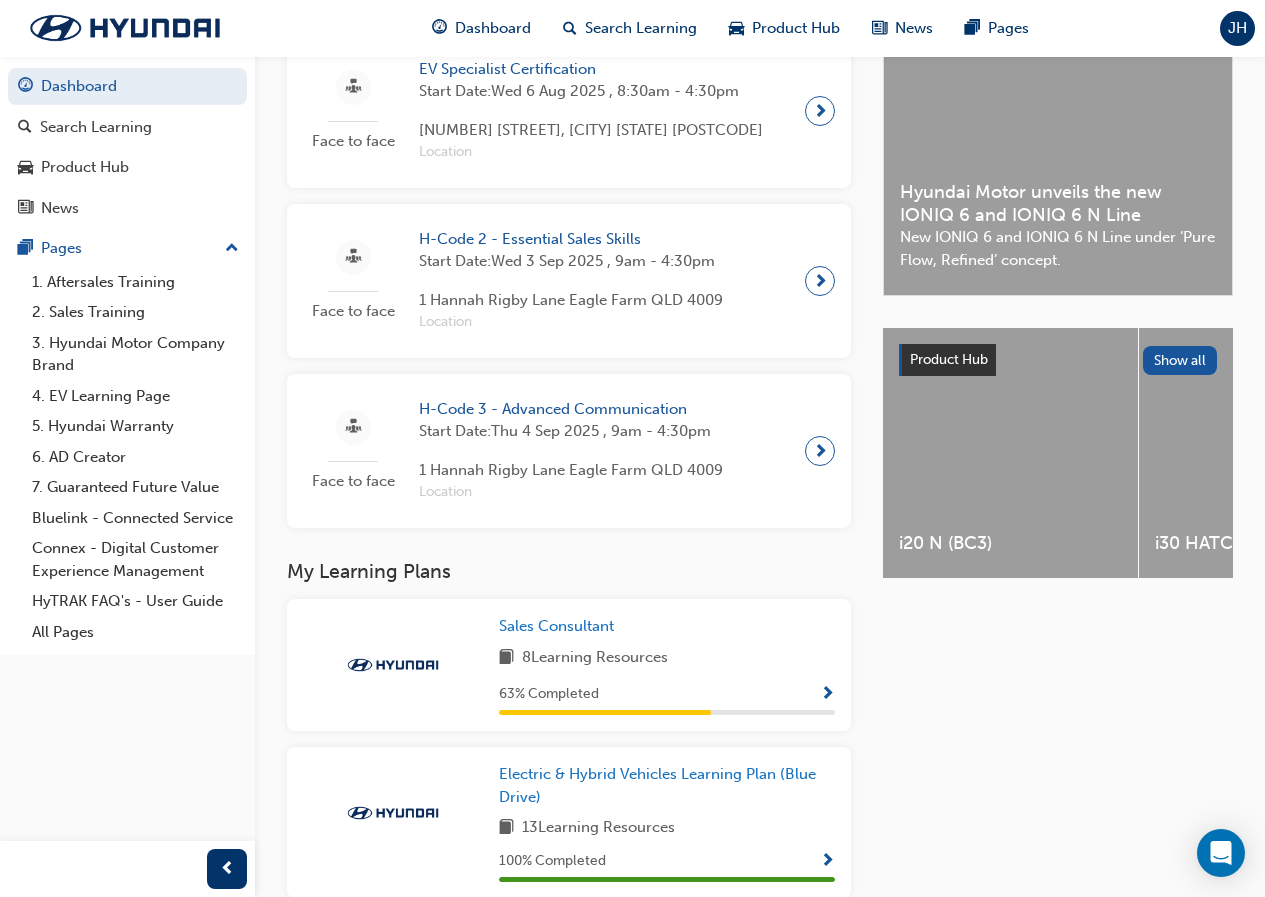 scroll, scrollTop: 377, scrollLeft: 0, axis: vertical 